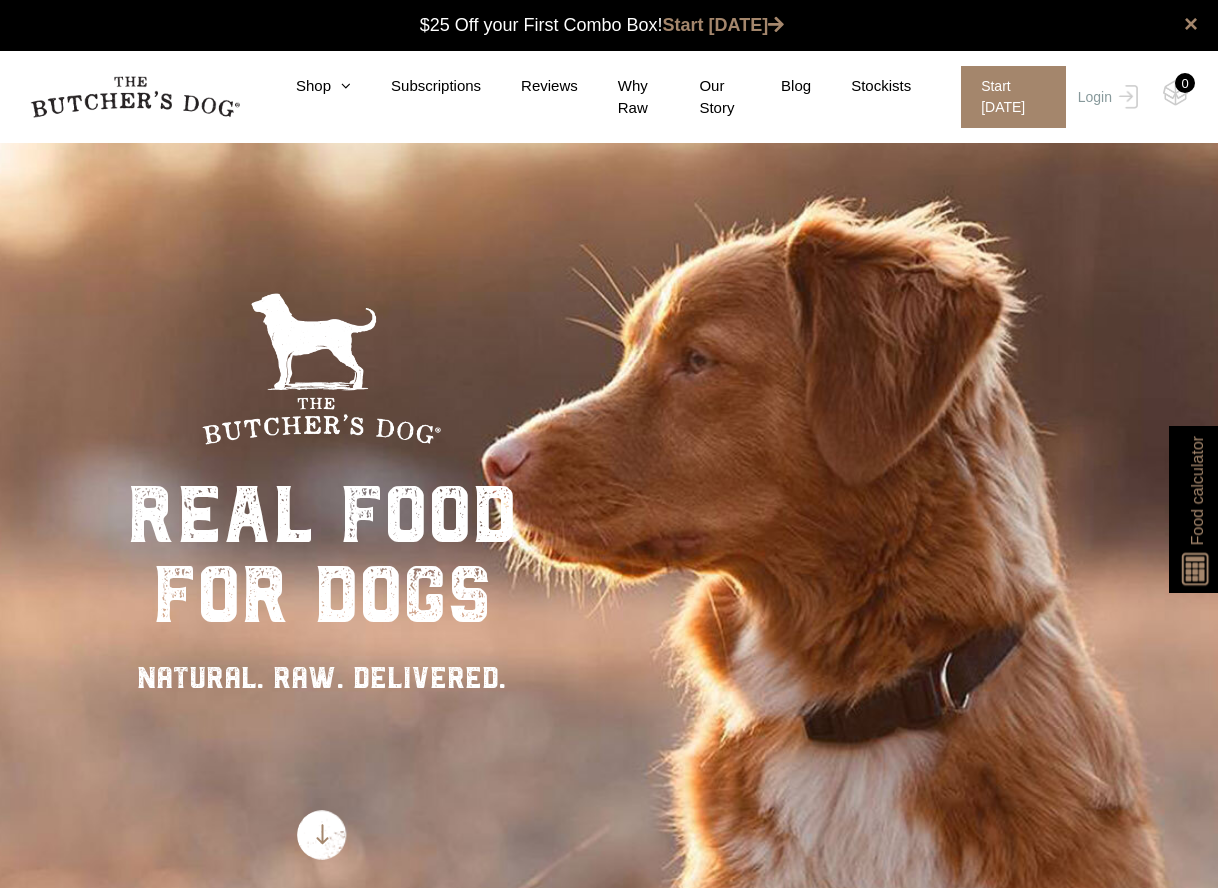 scroll, scrollTop: 1, scrollLeft: 0, axis: vertical 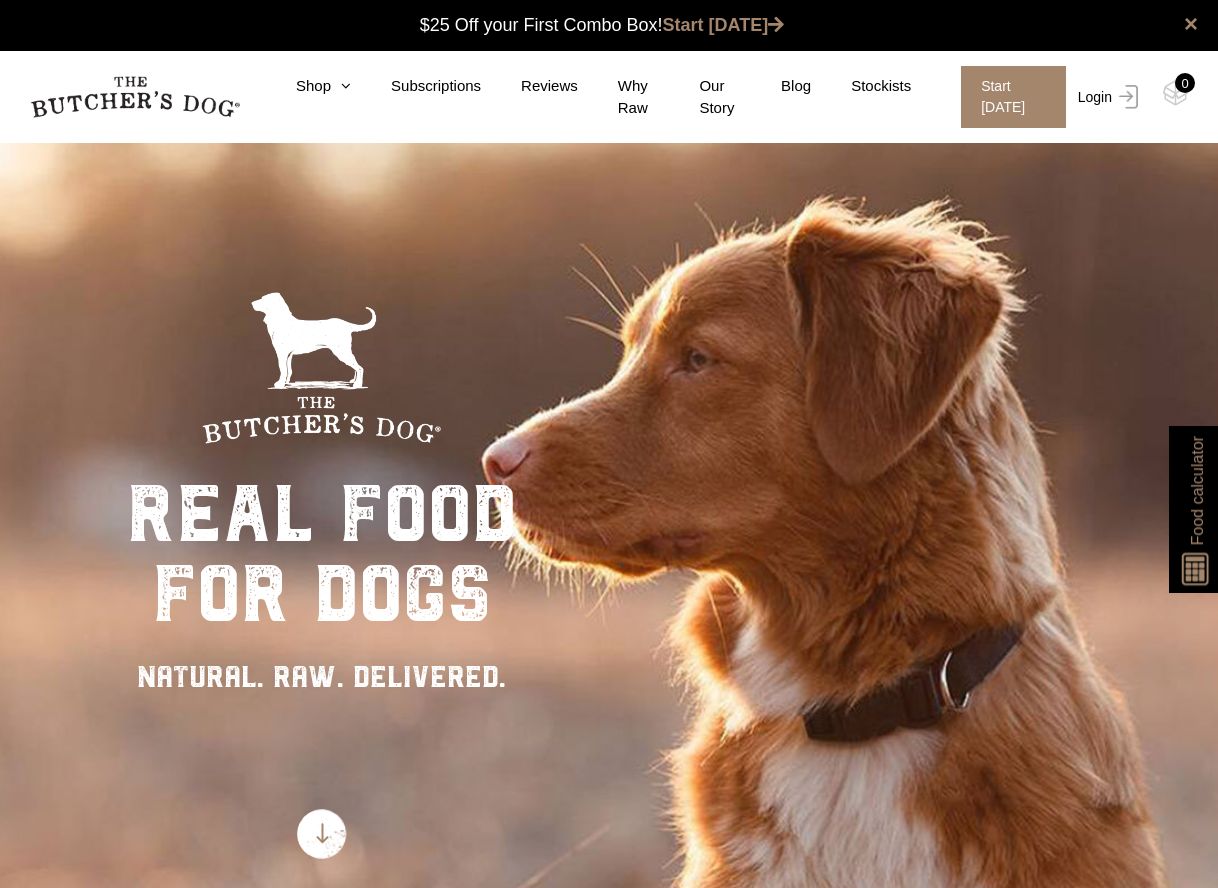 click at bounding box center (1125, 97) 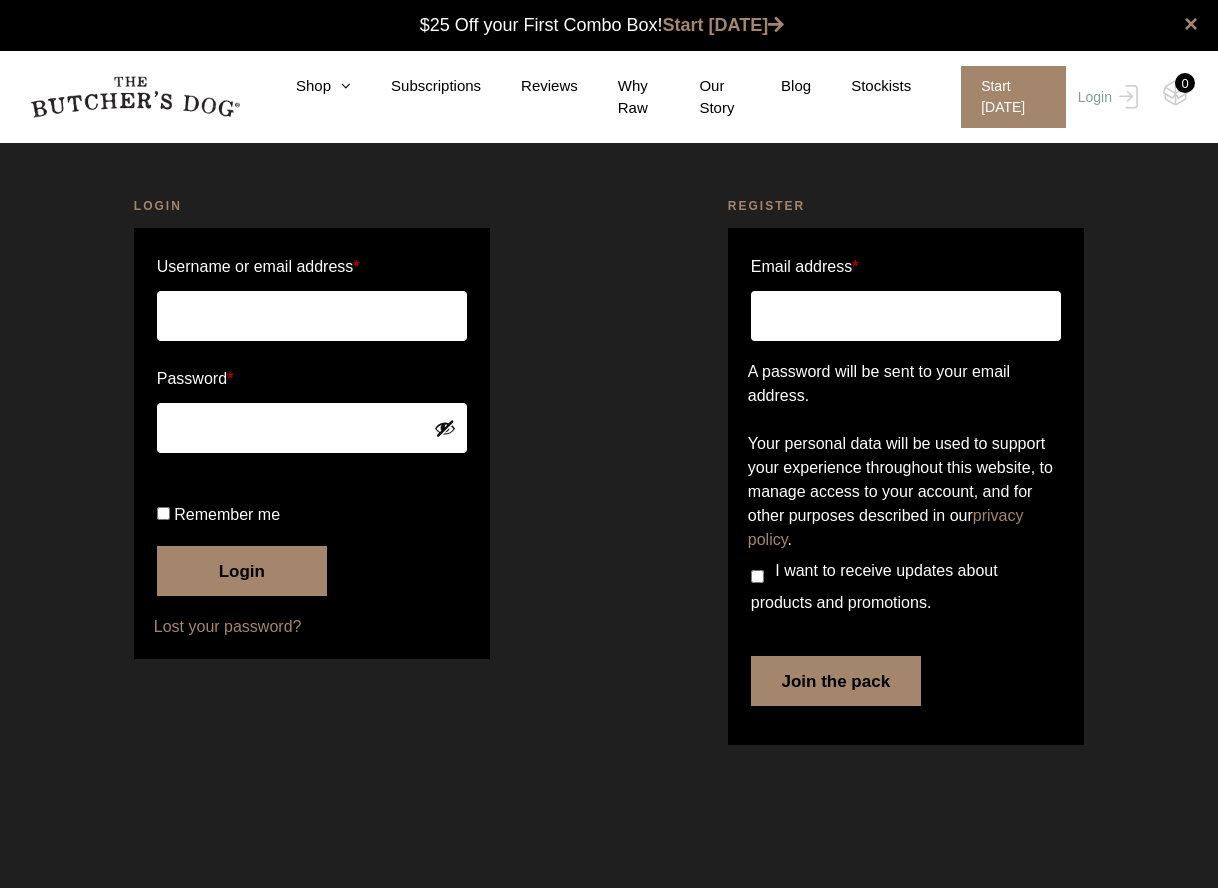 scroll, scrollTop: 0, scrollLeft: 0, axis: both 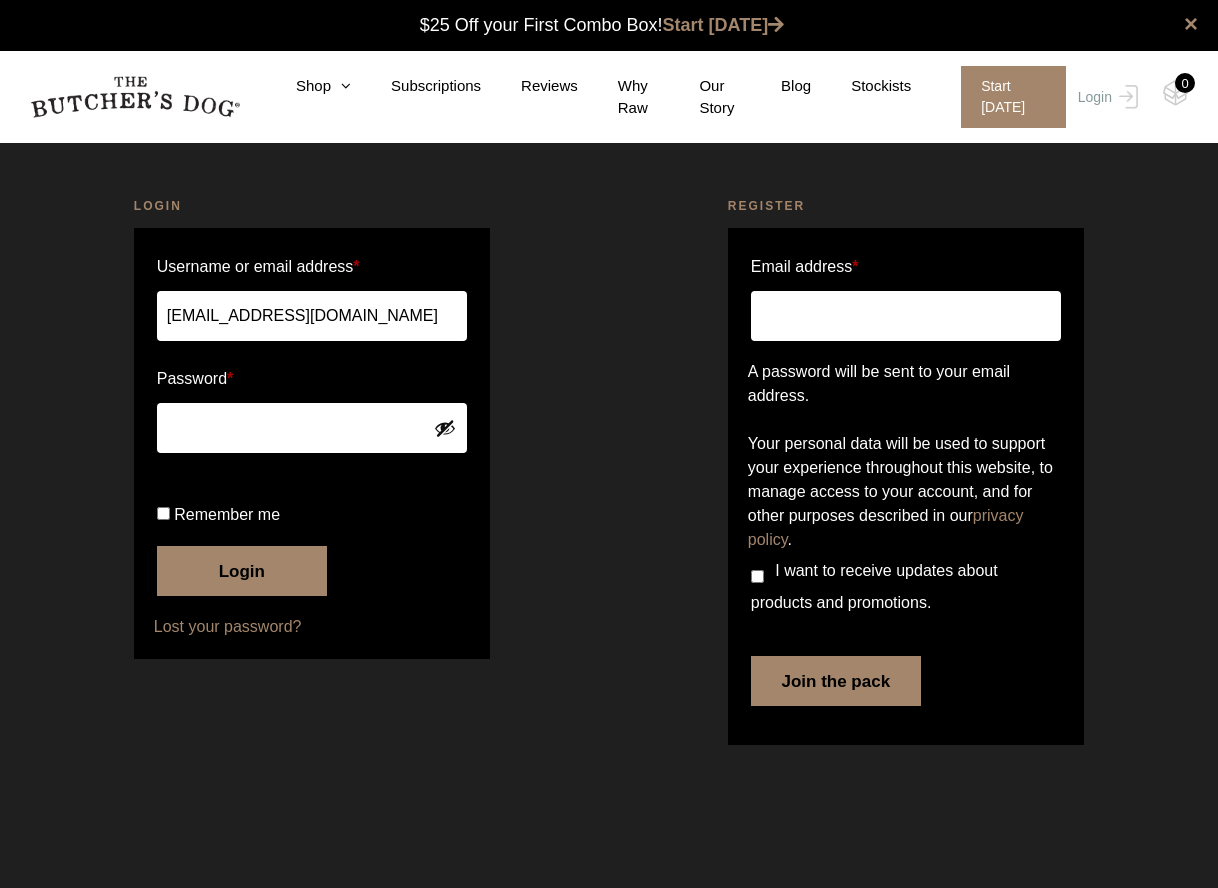 click on "Remember me" at bounding box center [163, 513] 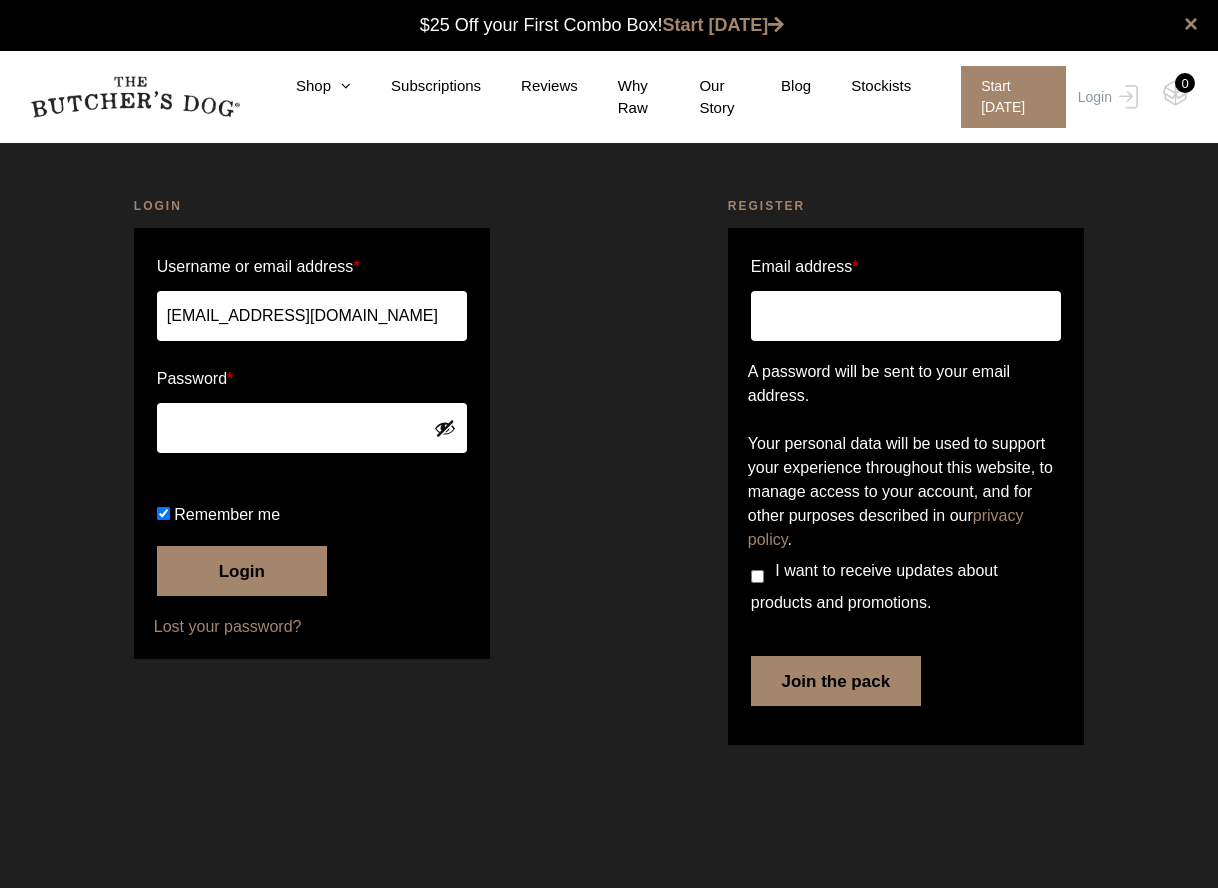 click on "Login" at bounding box center [242, 571] 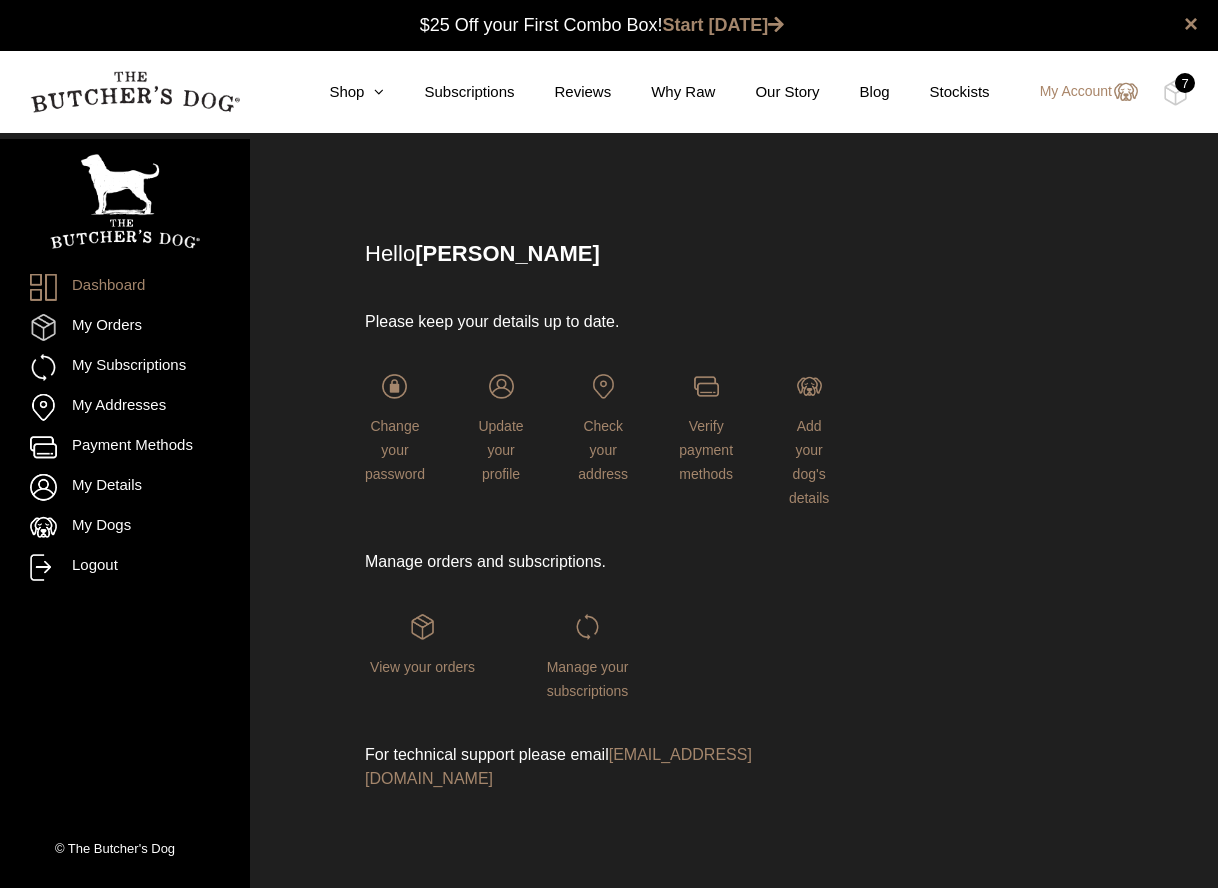 scroll, scrollTop: 0, scrollLeft: 0, axis: both 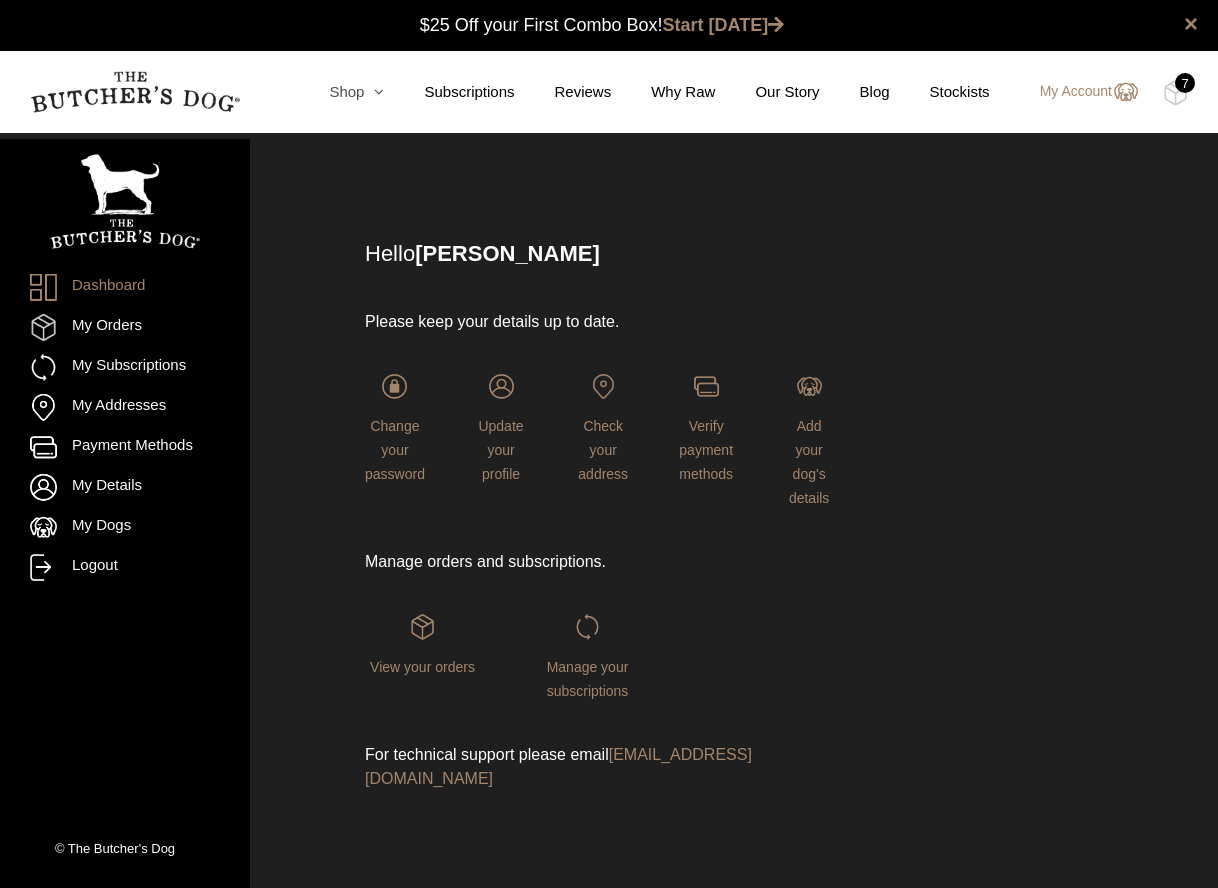 click on "Shop" at bounding box center [336, 92] 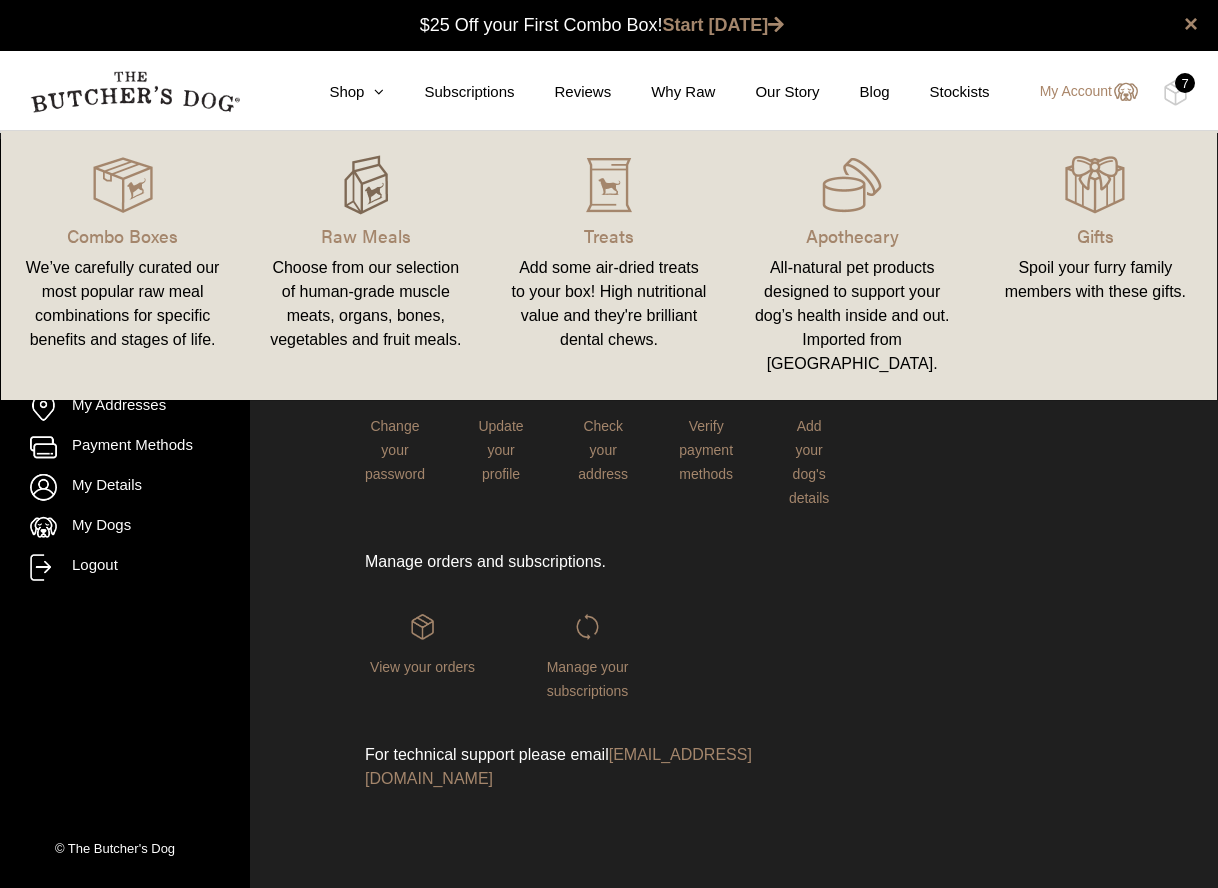 click at bounding box center (366, 185) 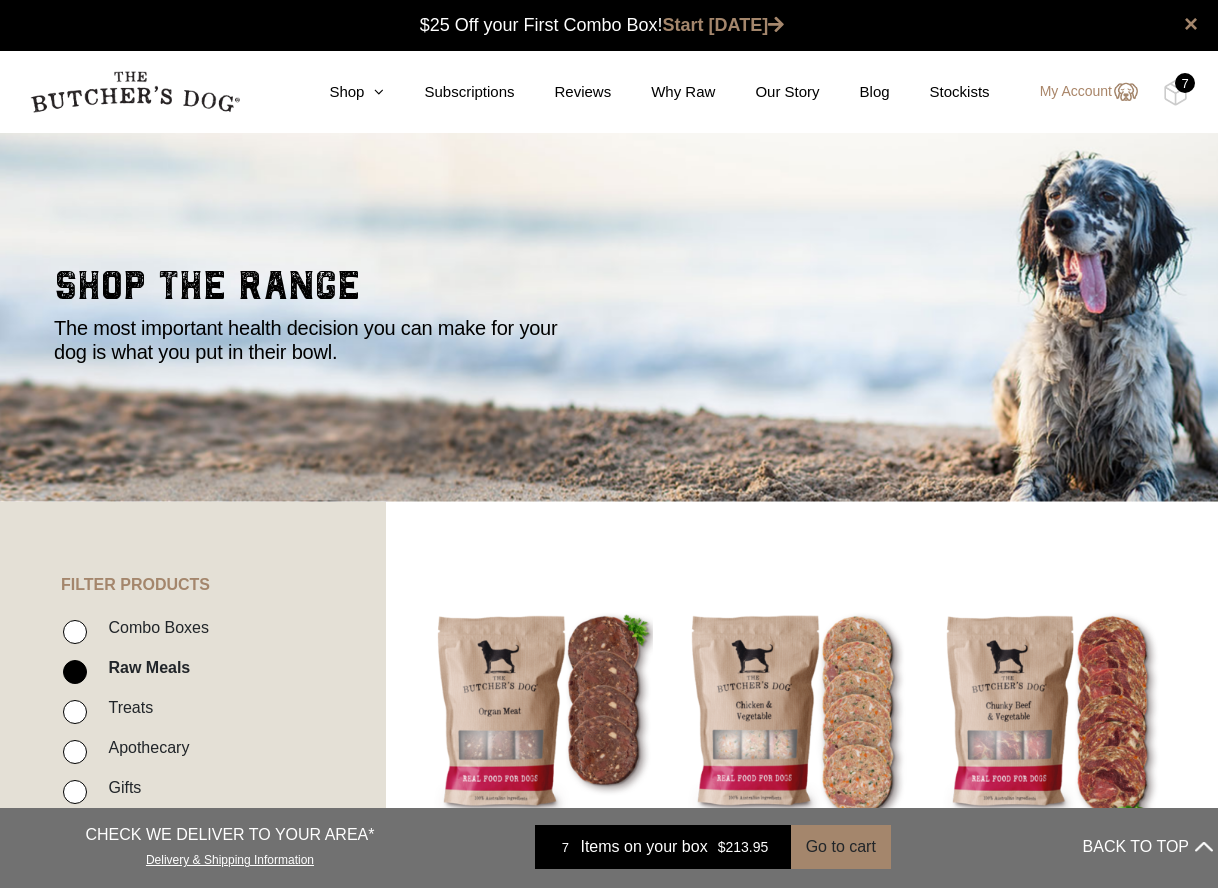 scroll, scrollTop: 0, scrollLeft: 0, axis: both 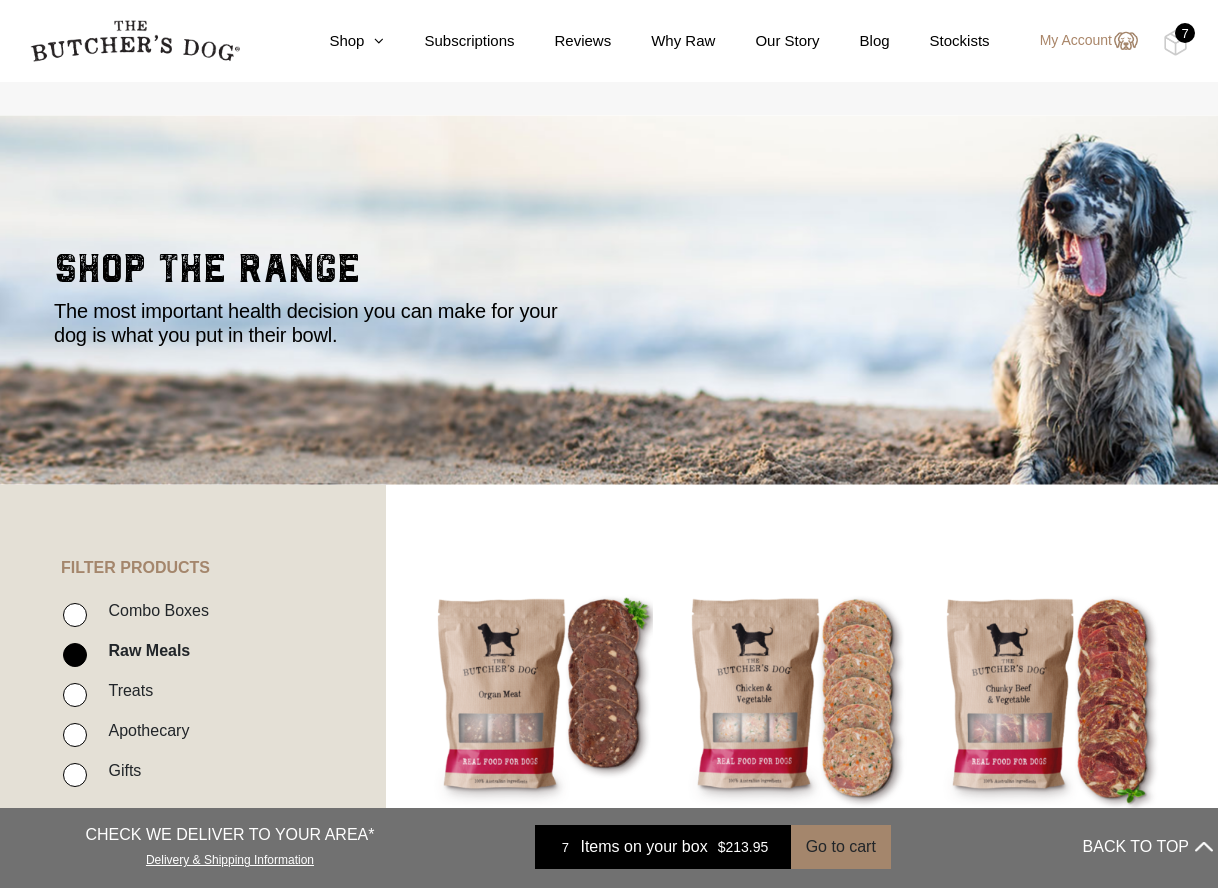 click on "7" at bounding box center (1185, 33) 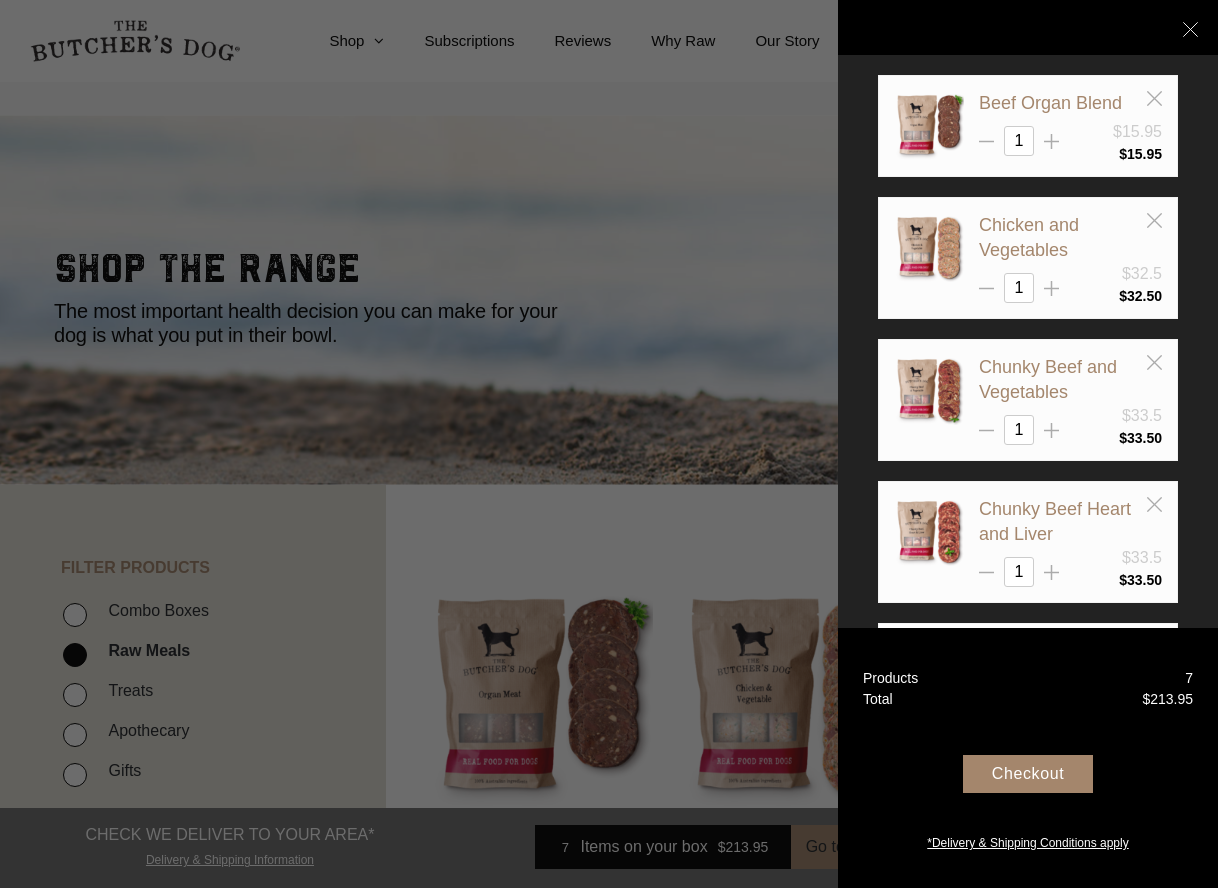 click 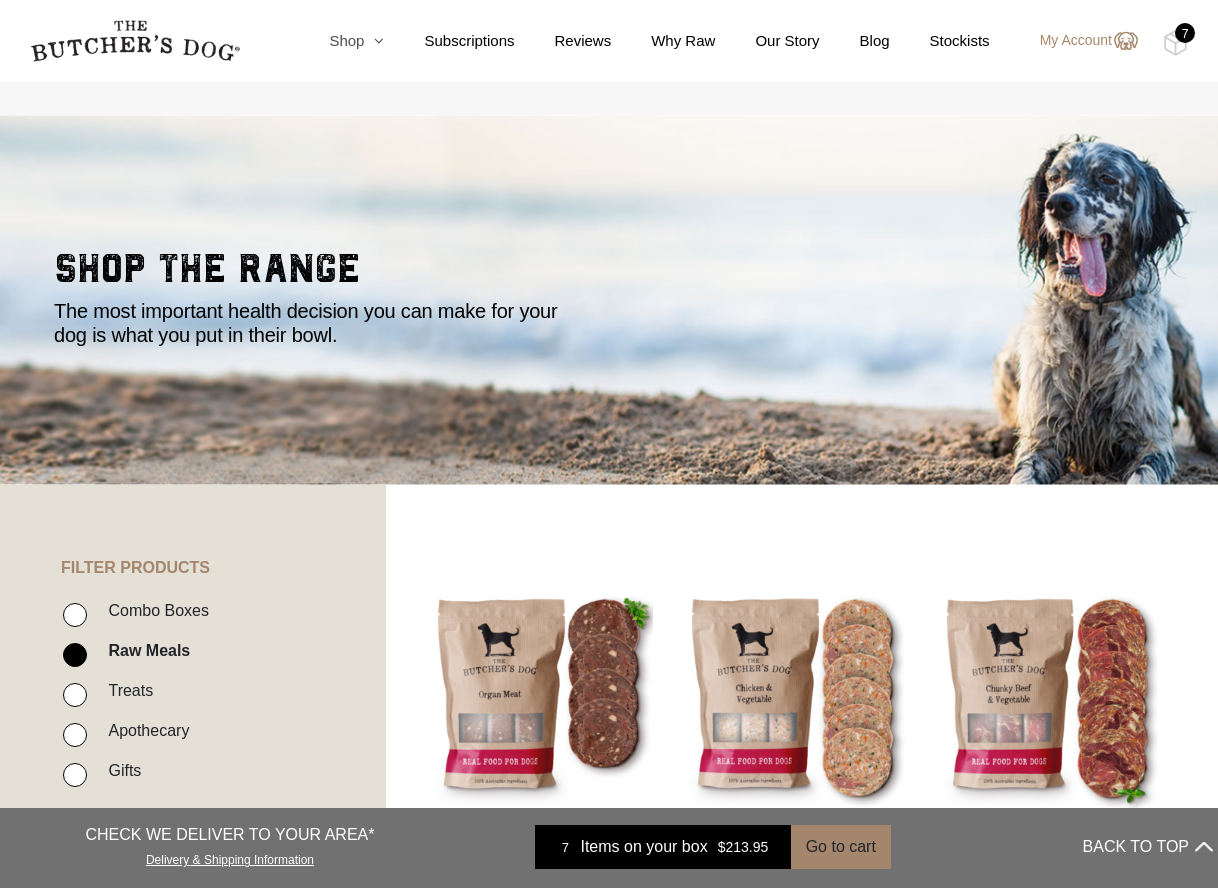 click at bounding box center [374, 40] 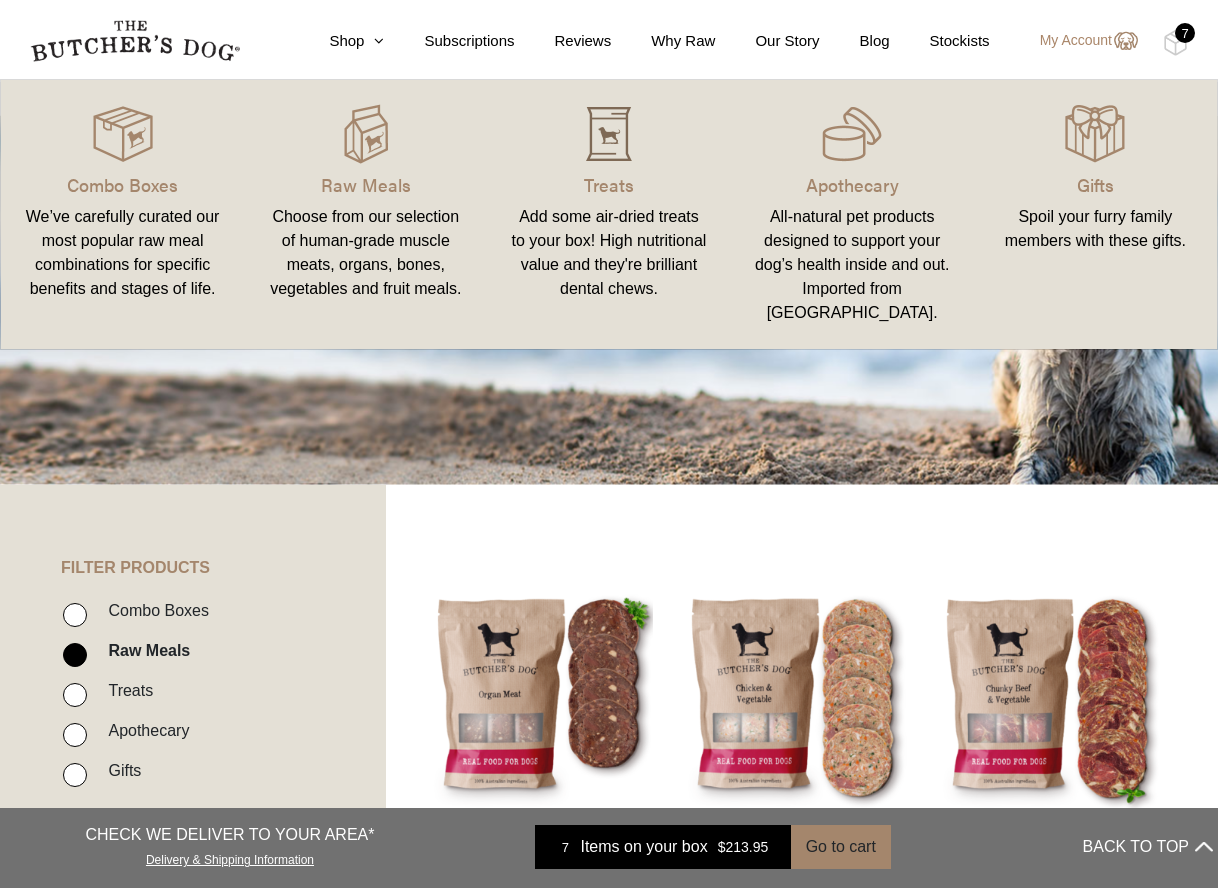 click at bounding box center [609, 134] 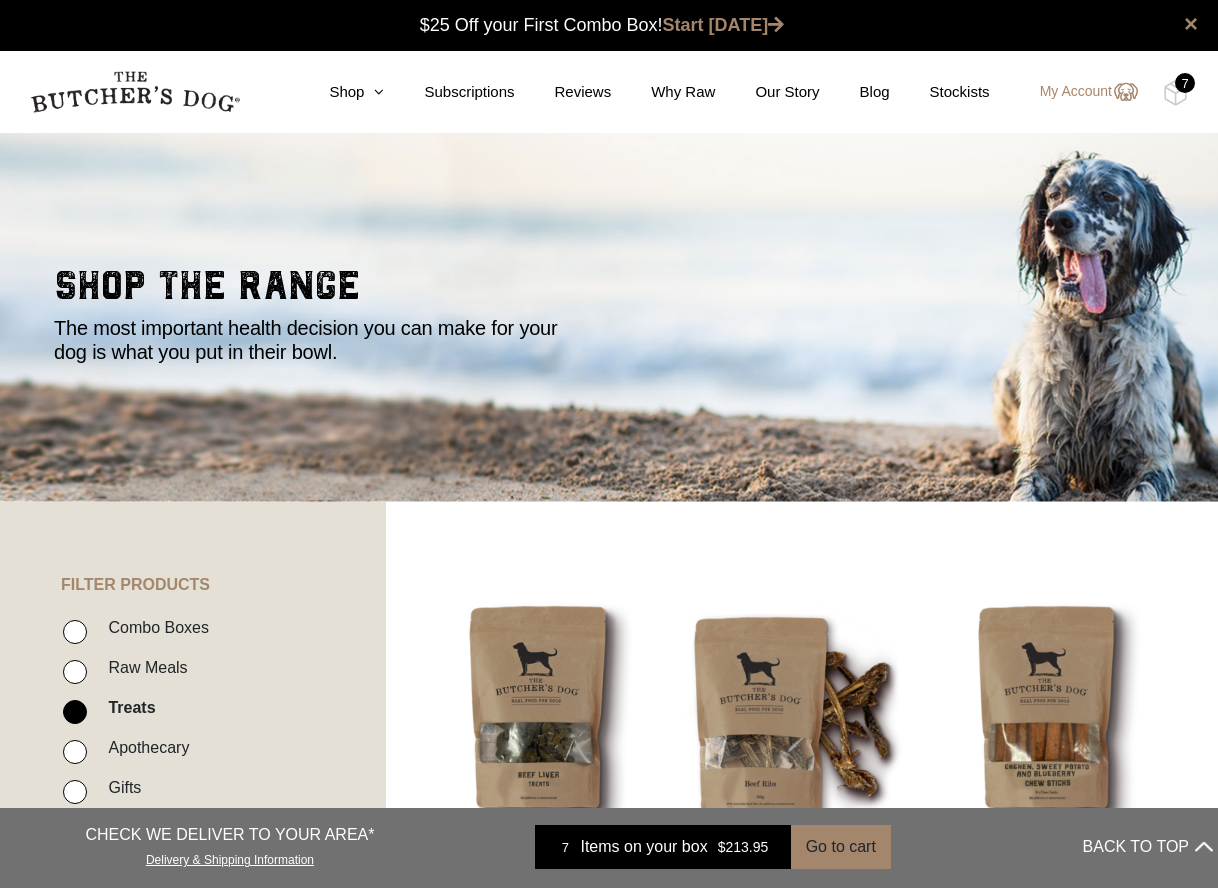 scroll, scrollTop: 0, scrollLeft: 0, axis: both 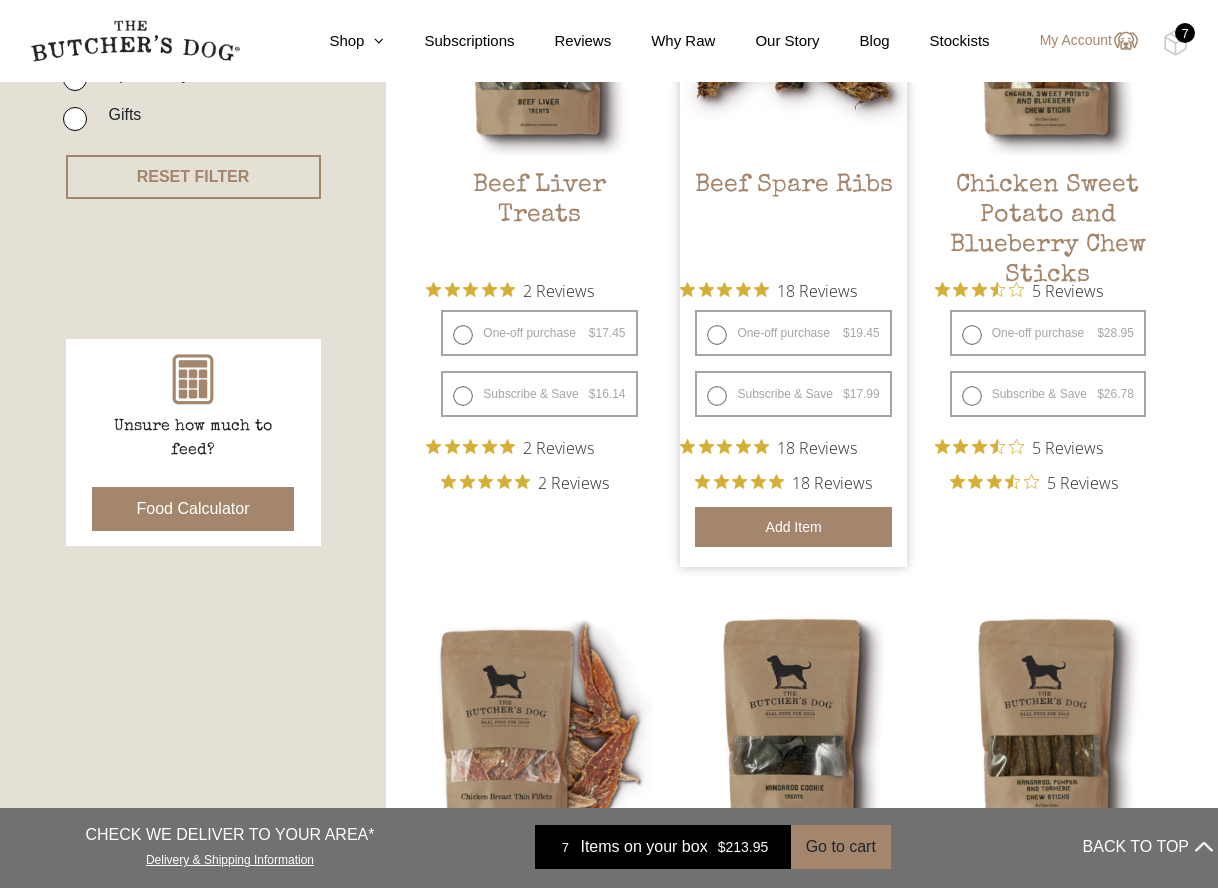 click on "Add item" at bounding box center [793, 527] 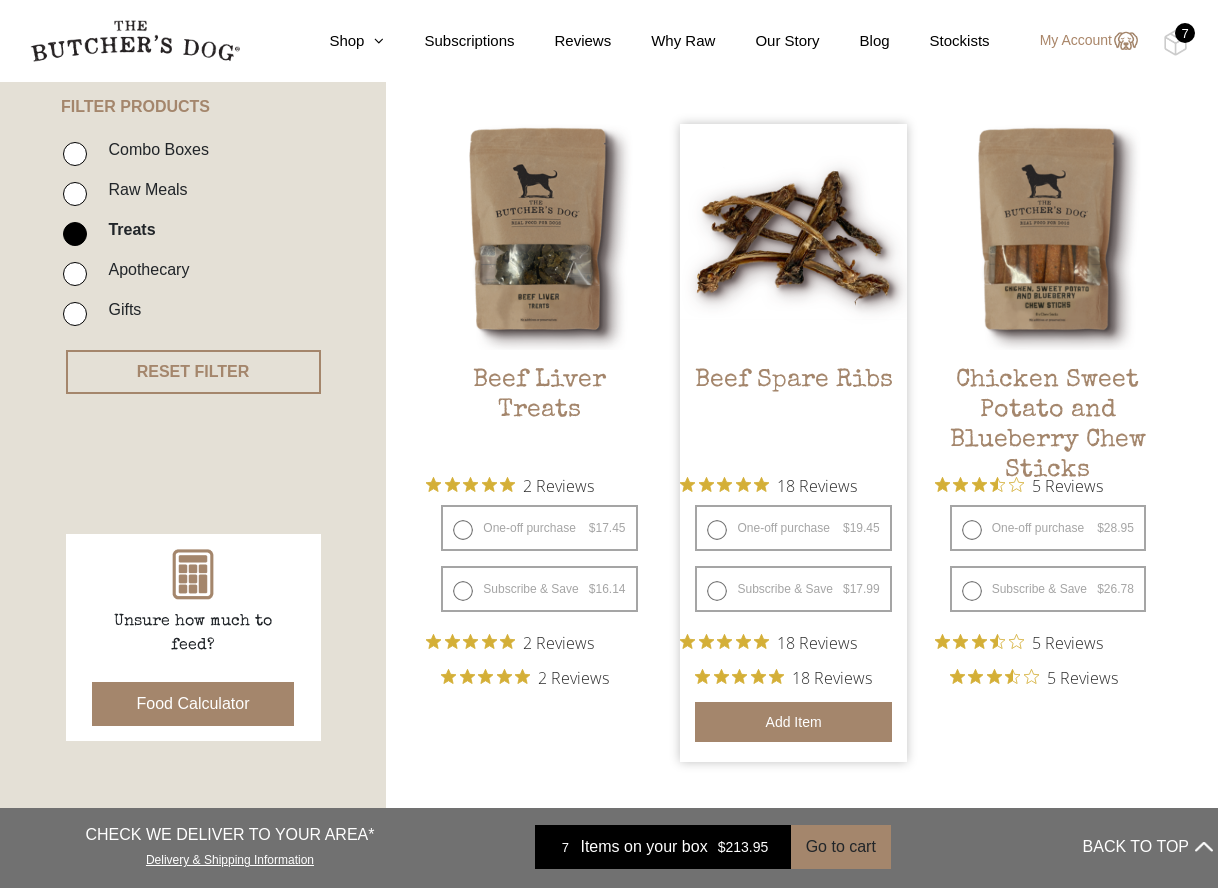 scroll, scrollTop: 474, scrollLeft: 0, axis: vertical 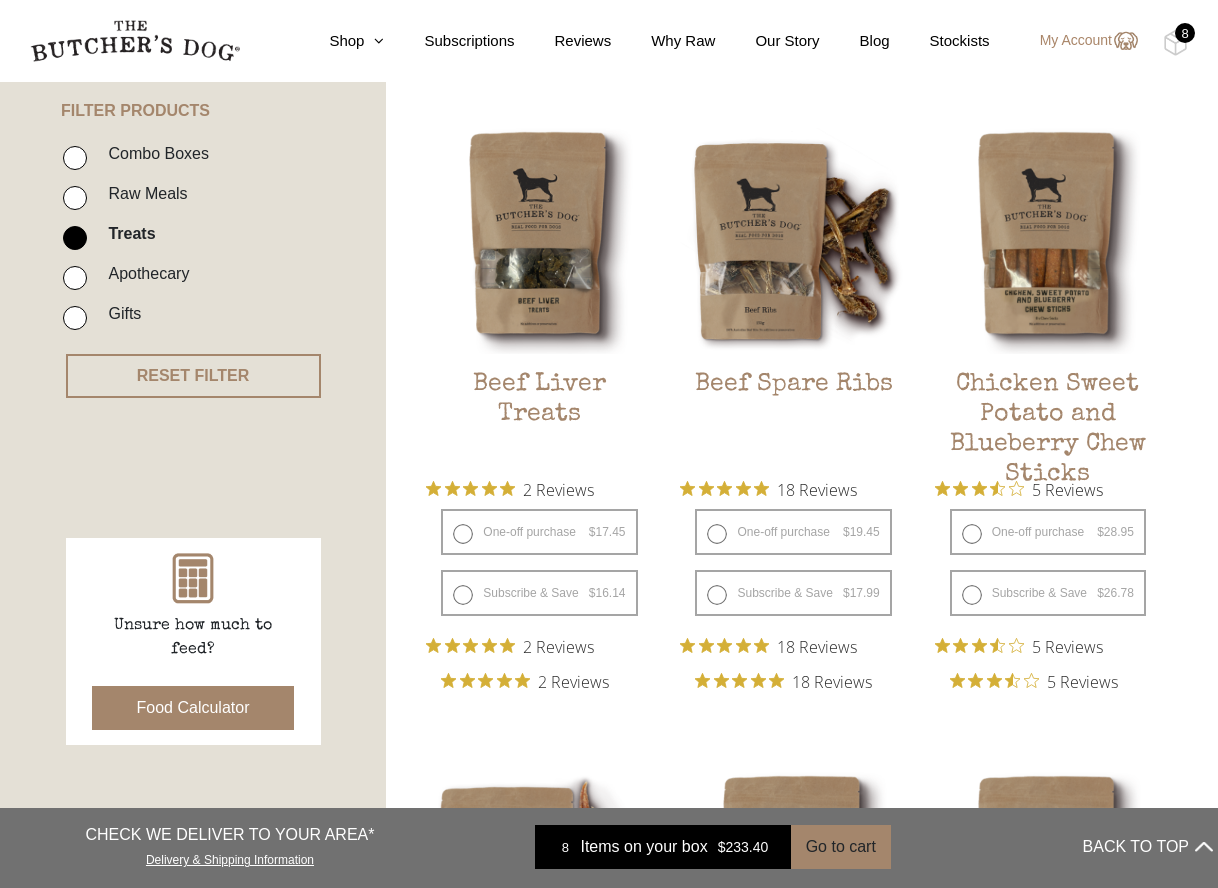 click on "8" at bounding box center (1185, 33) 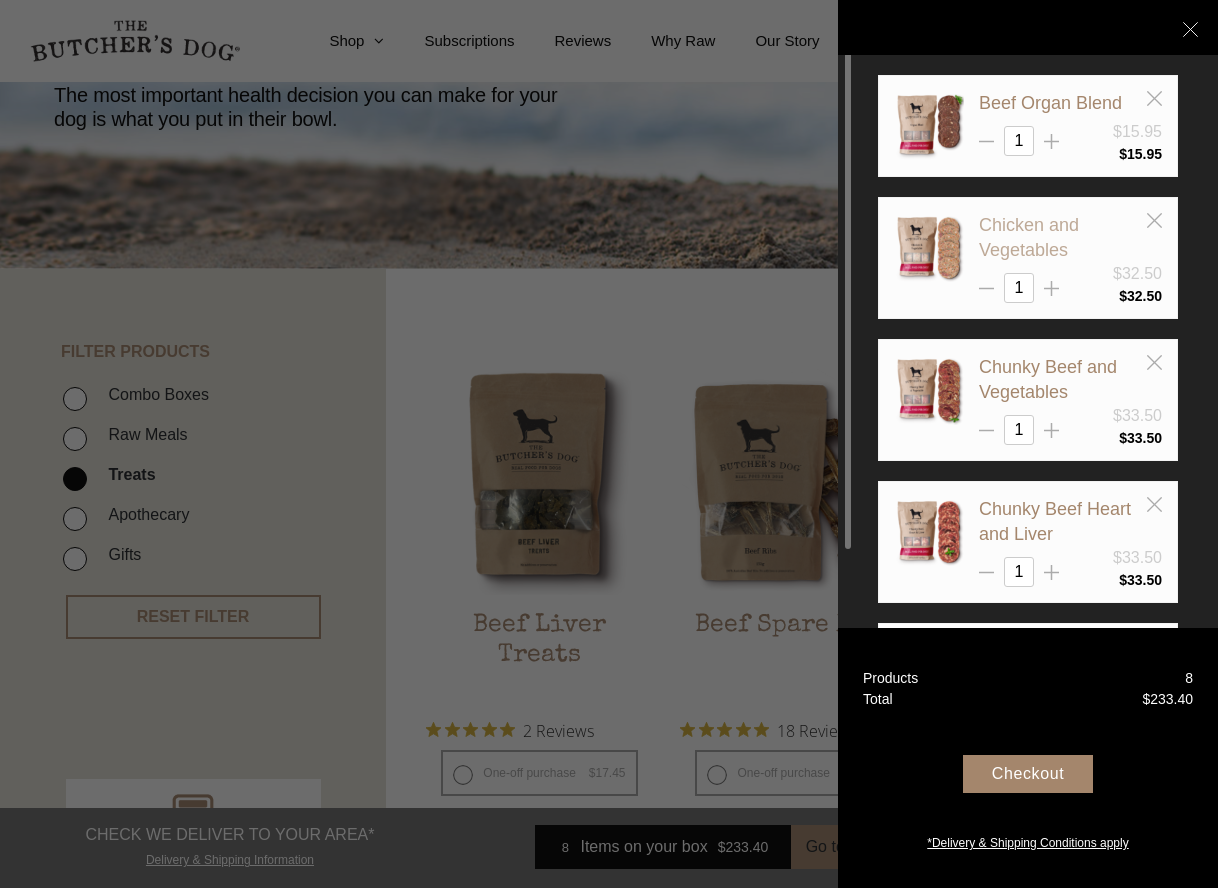 scroll, scrollTop: 232, scrollLeft: 0, axis: vertical 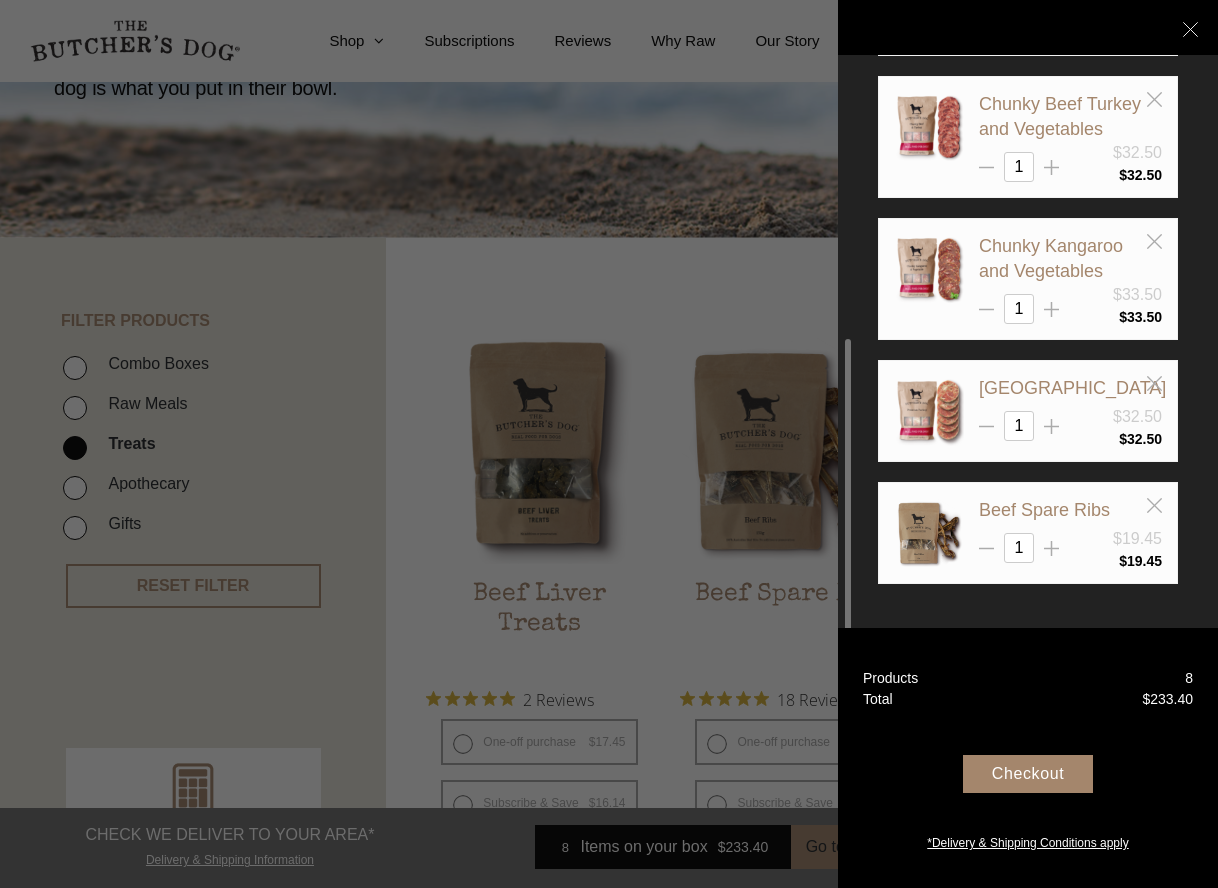 click 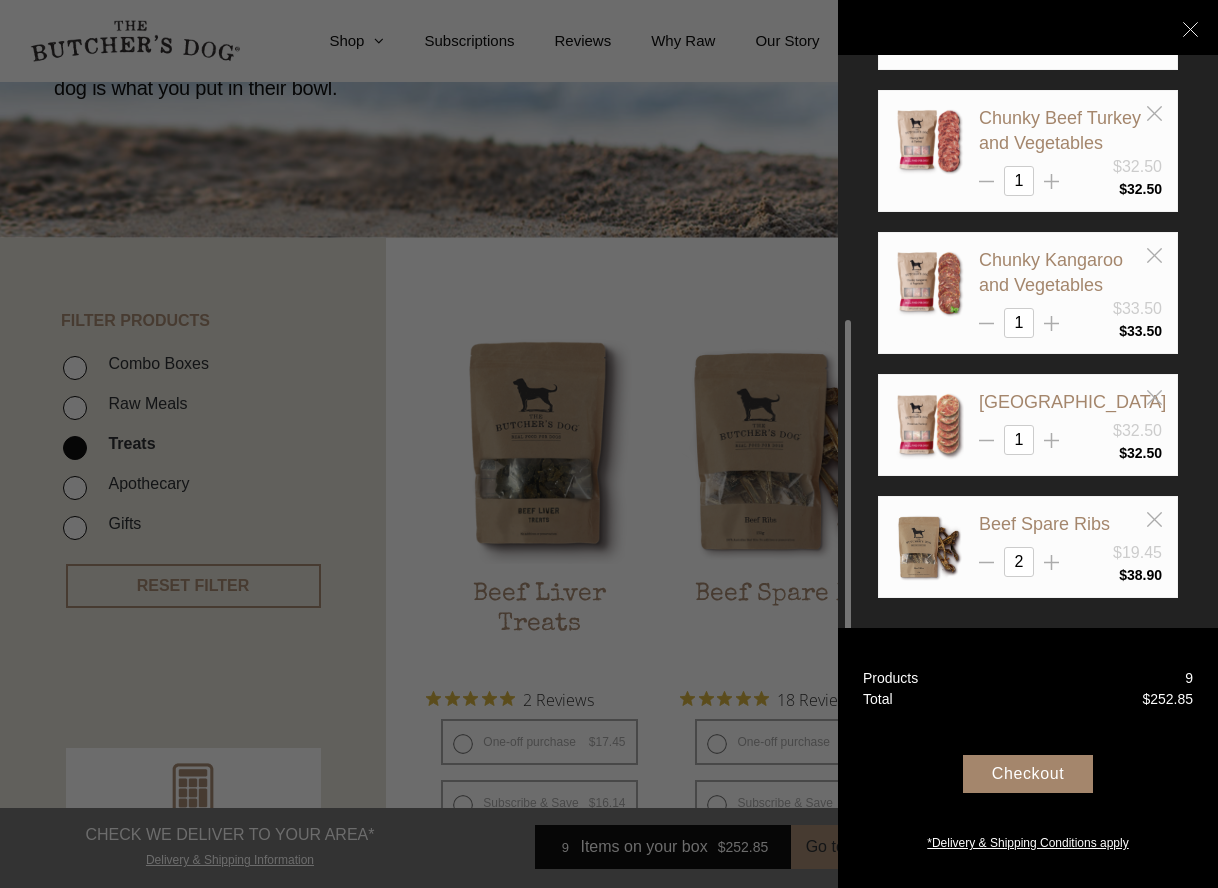 scroll, scrollTop: 523, scrollLeft: 0, axis: vertical 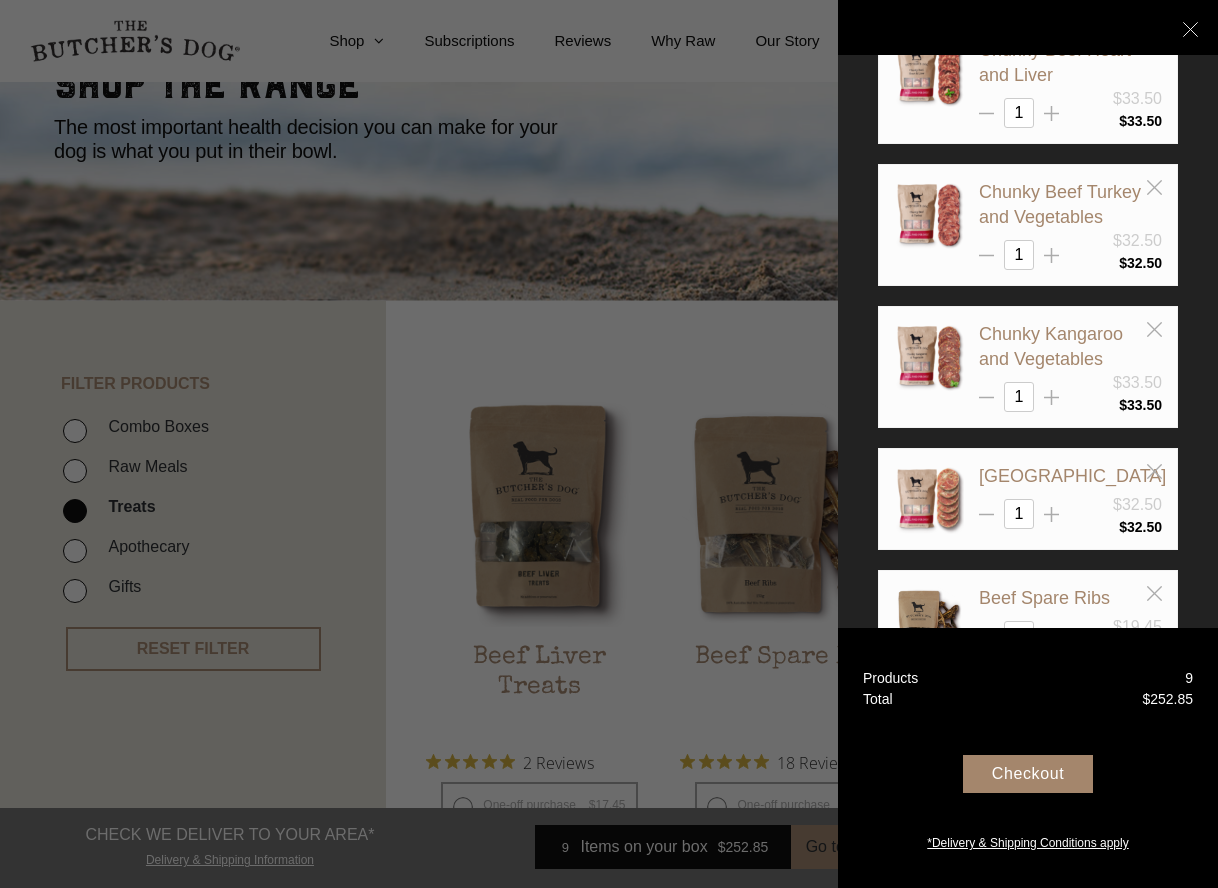 click 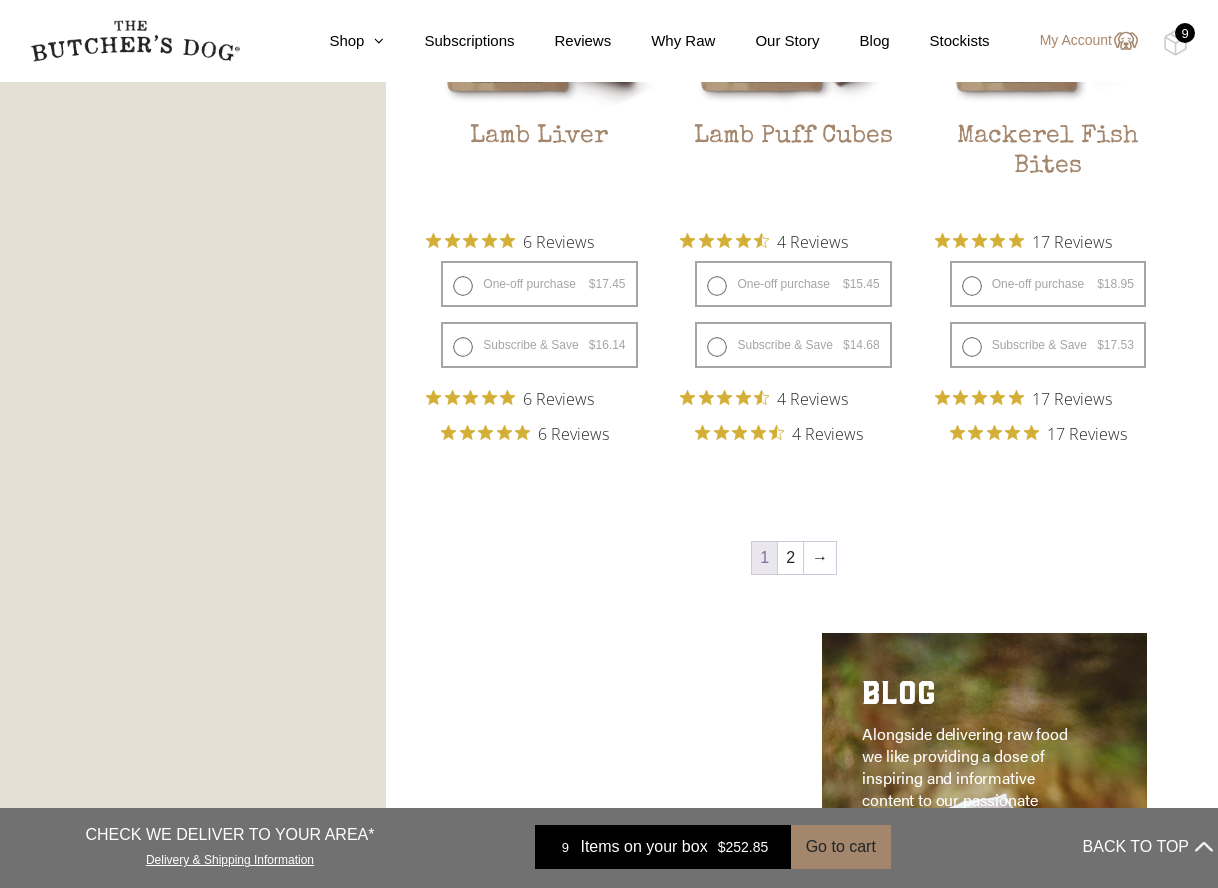 scroll, scrollTop: 2654, scrollLeft: 1, axis: both 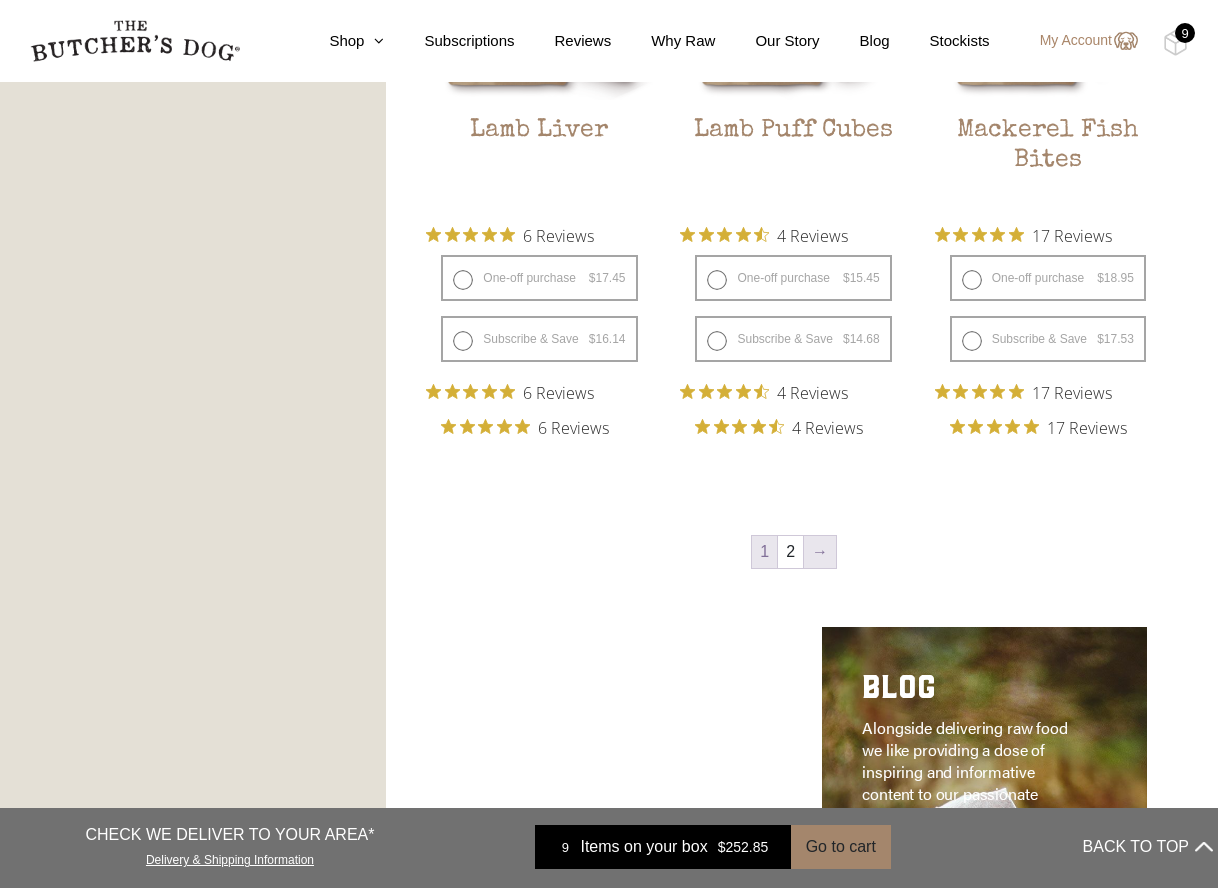 click on "→" at bounding box center (820, 552) 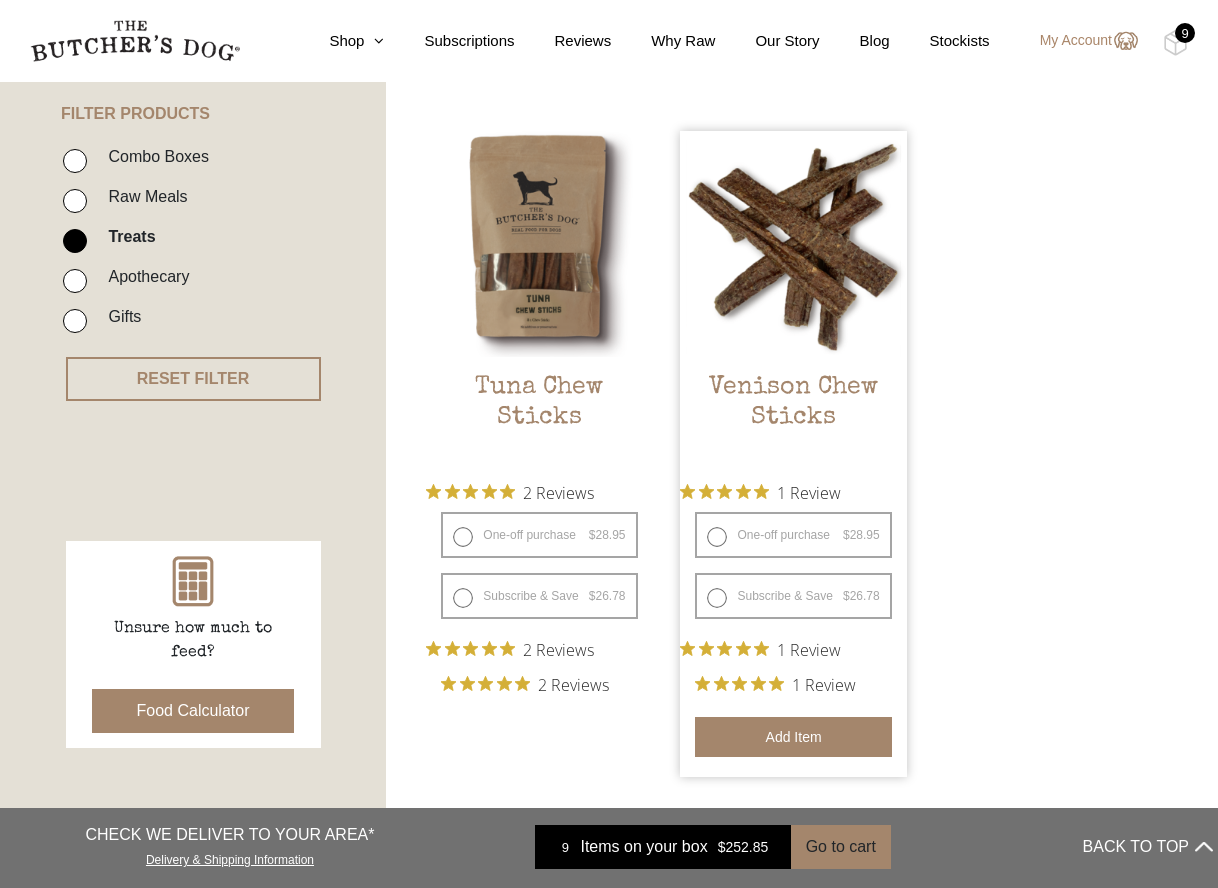scroll, scrollTop: 468, scrollLeft: 0, axis: vertical 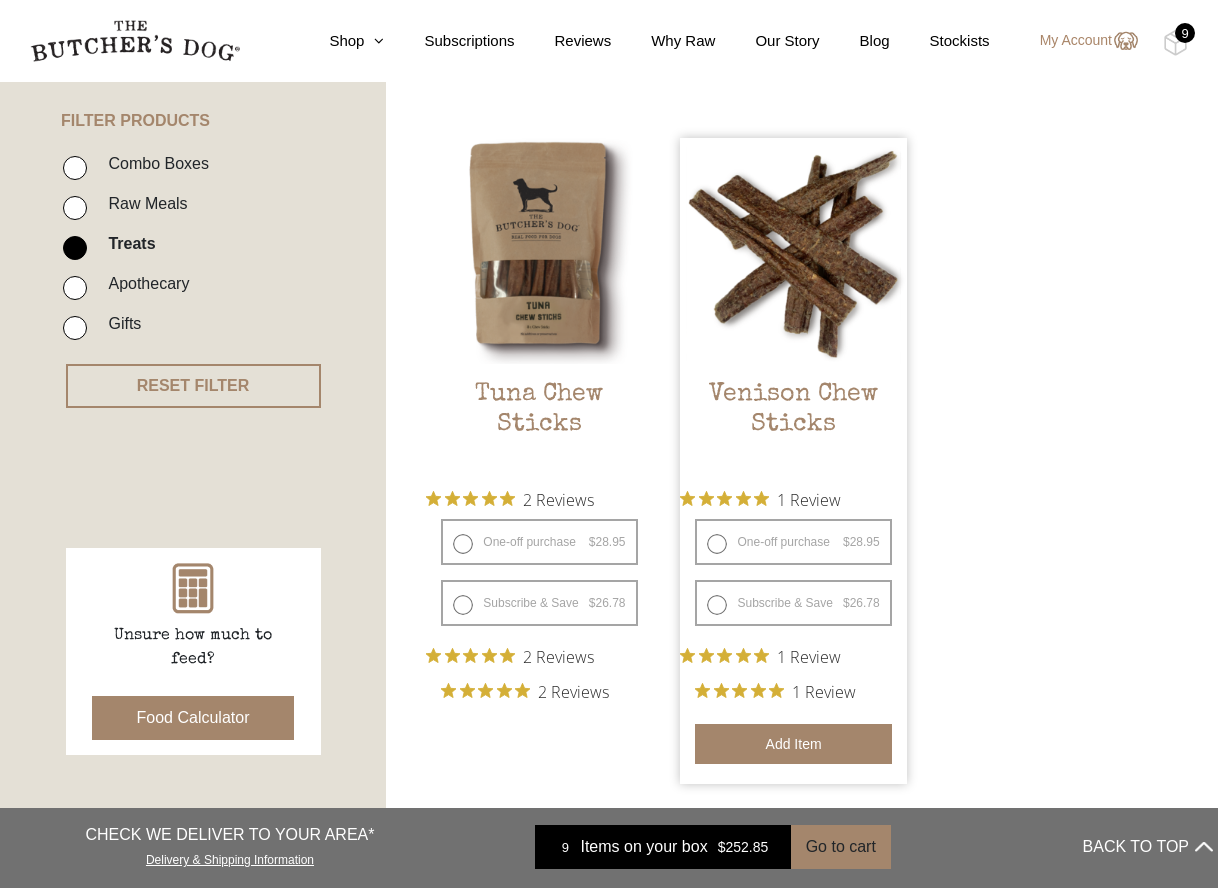click on "Add item" at bounding box center (793, 744) 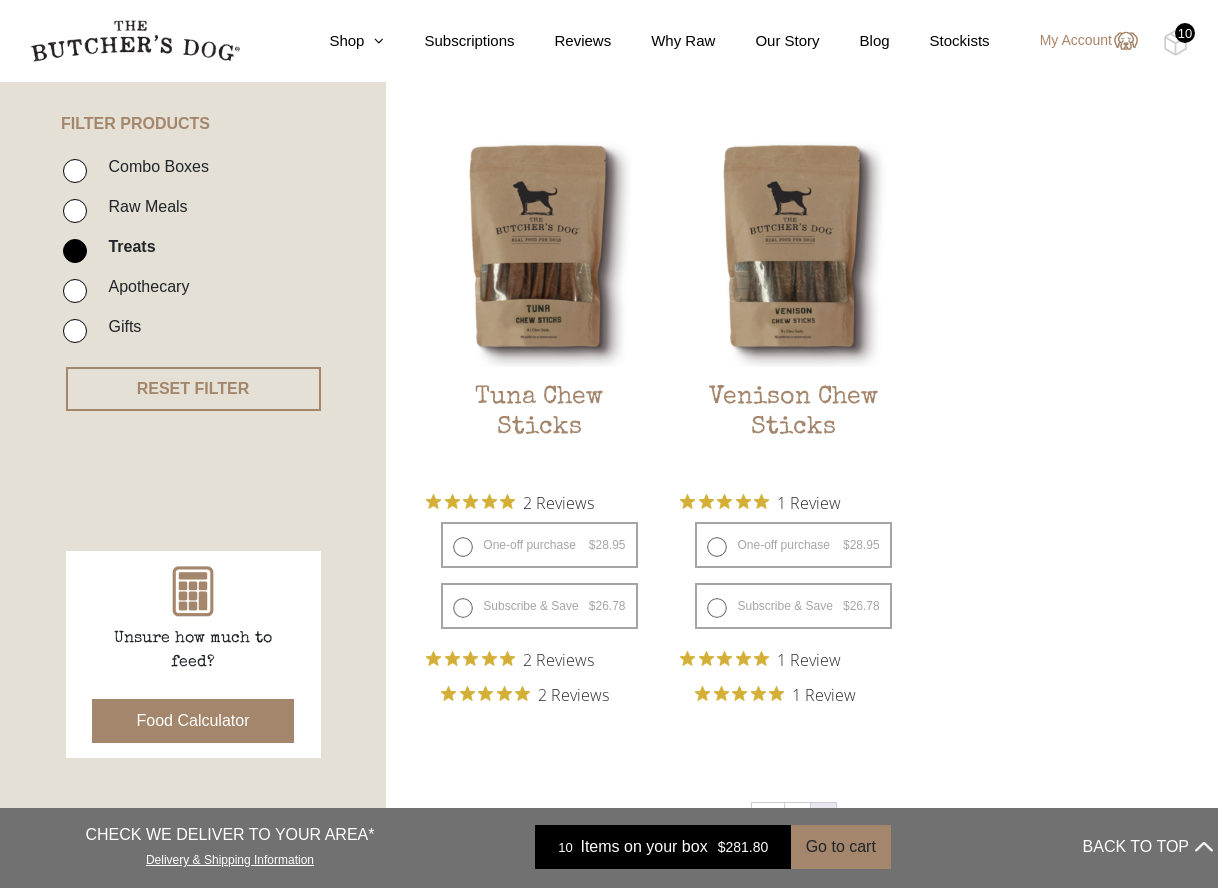 scroll, scrollTop: 460, scrollLeft: 1, axis: both 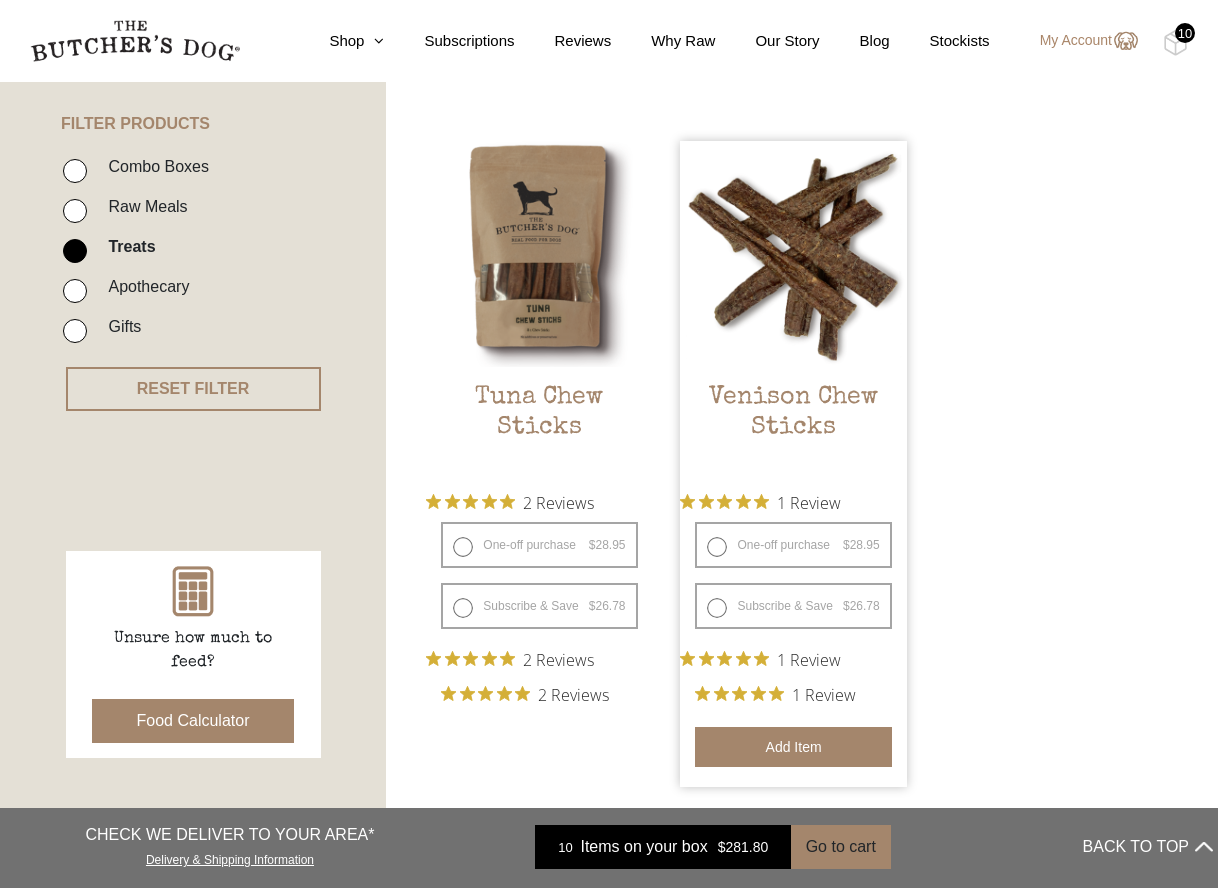 click at bounding box center (793, 254) 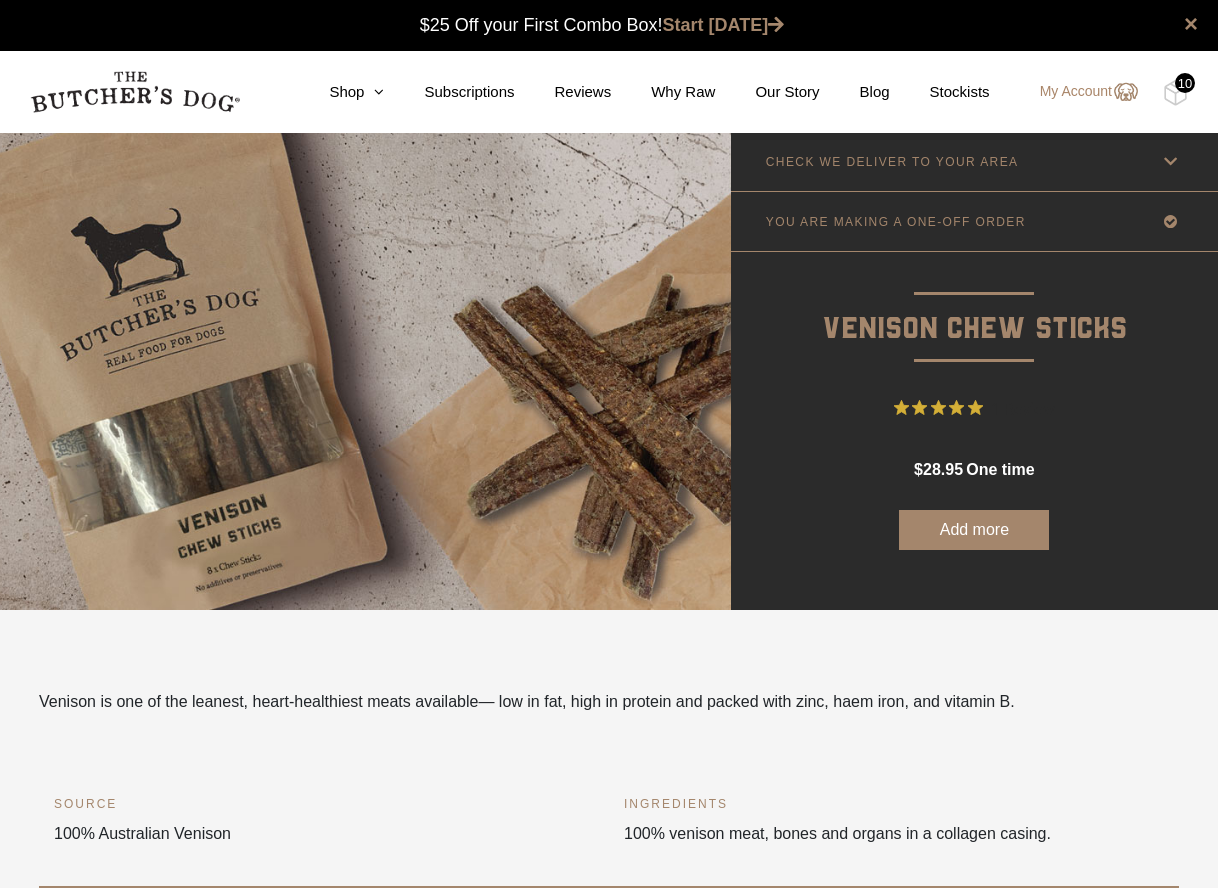 scroll, scrollTop: 0, scrollLeft: 0, axis: both 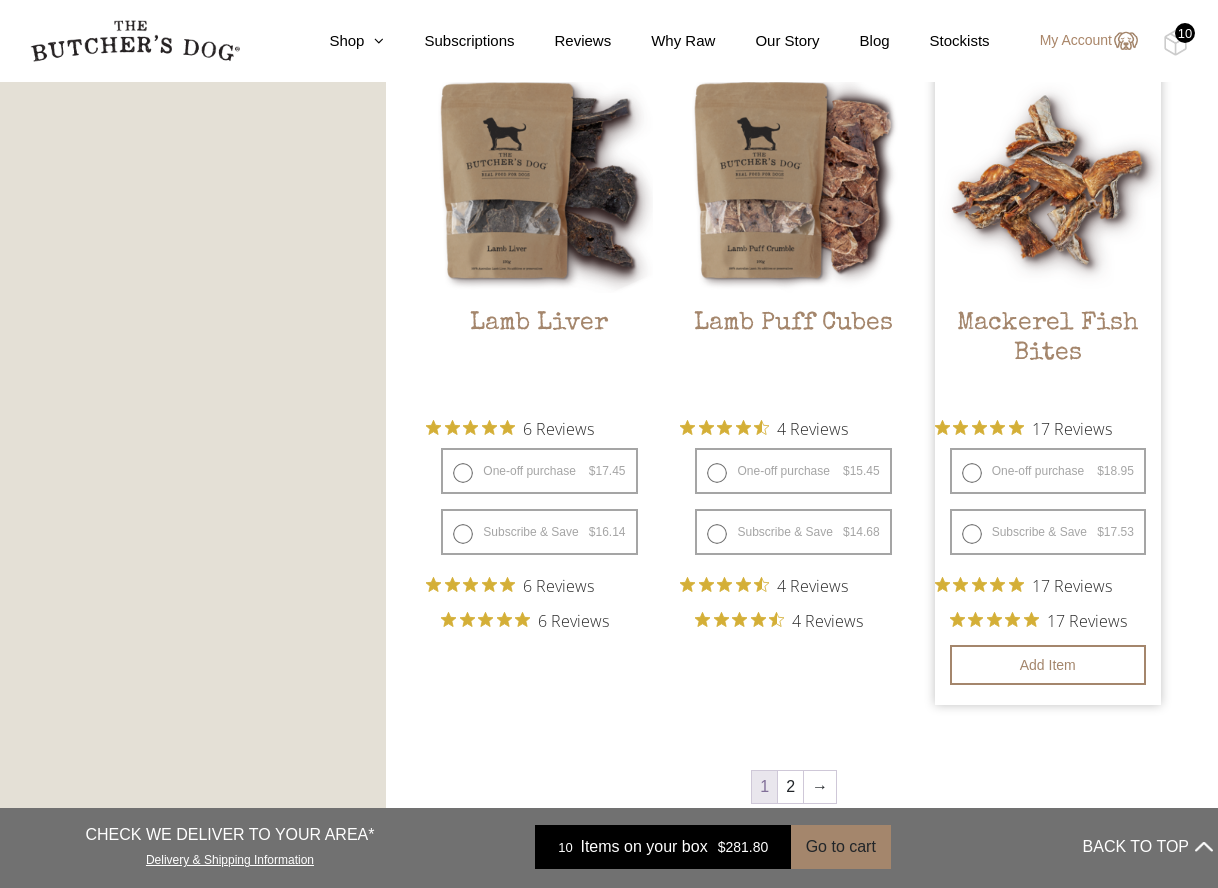 click at bounding box center (1048, 180) 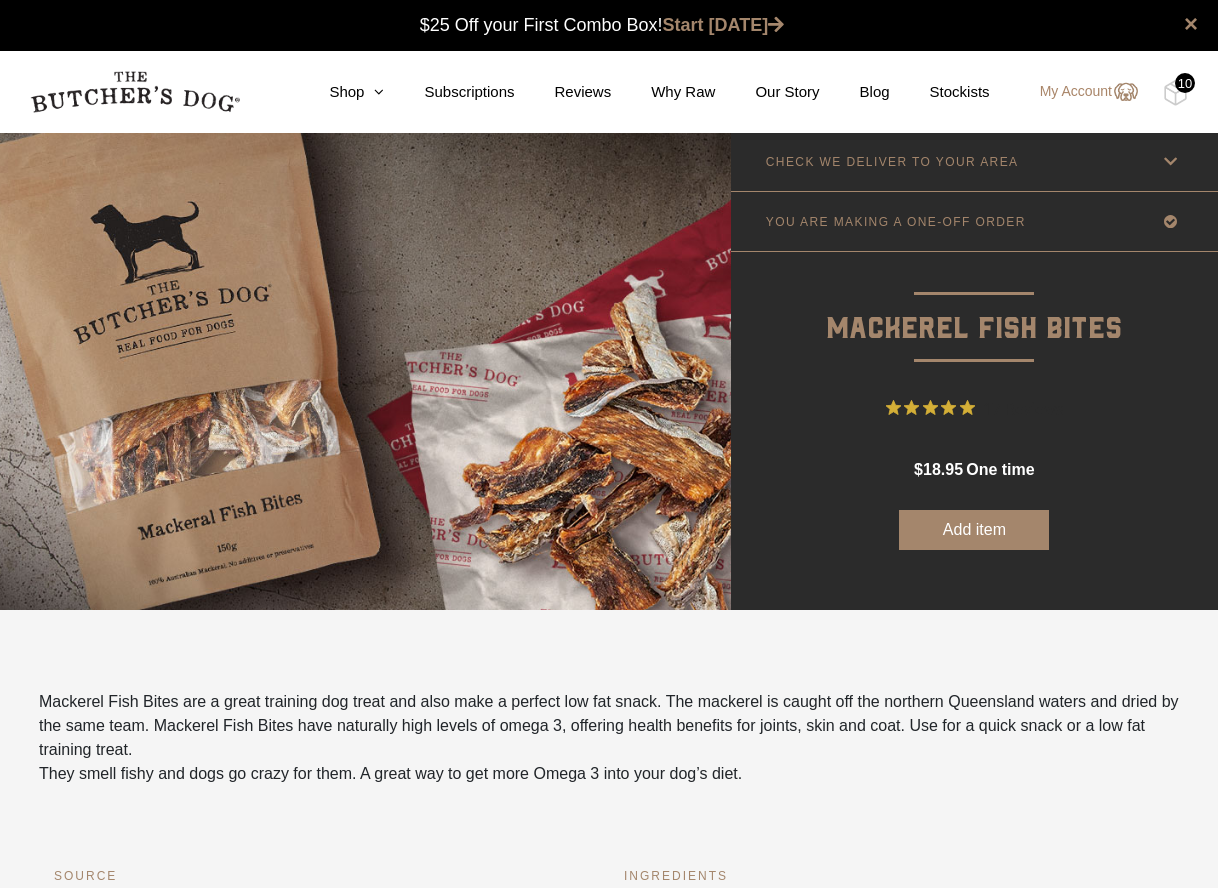 scroll, scrollTop: 0, scrollLeft: 0, axis: both 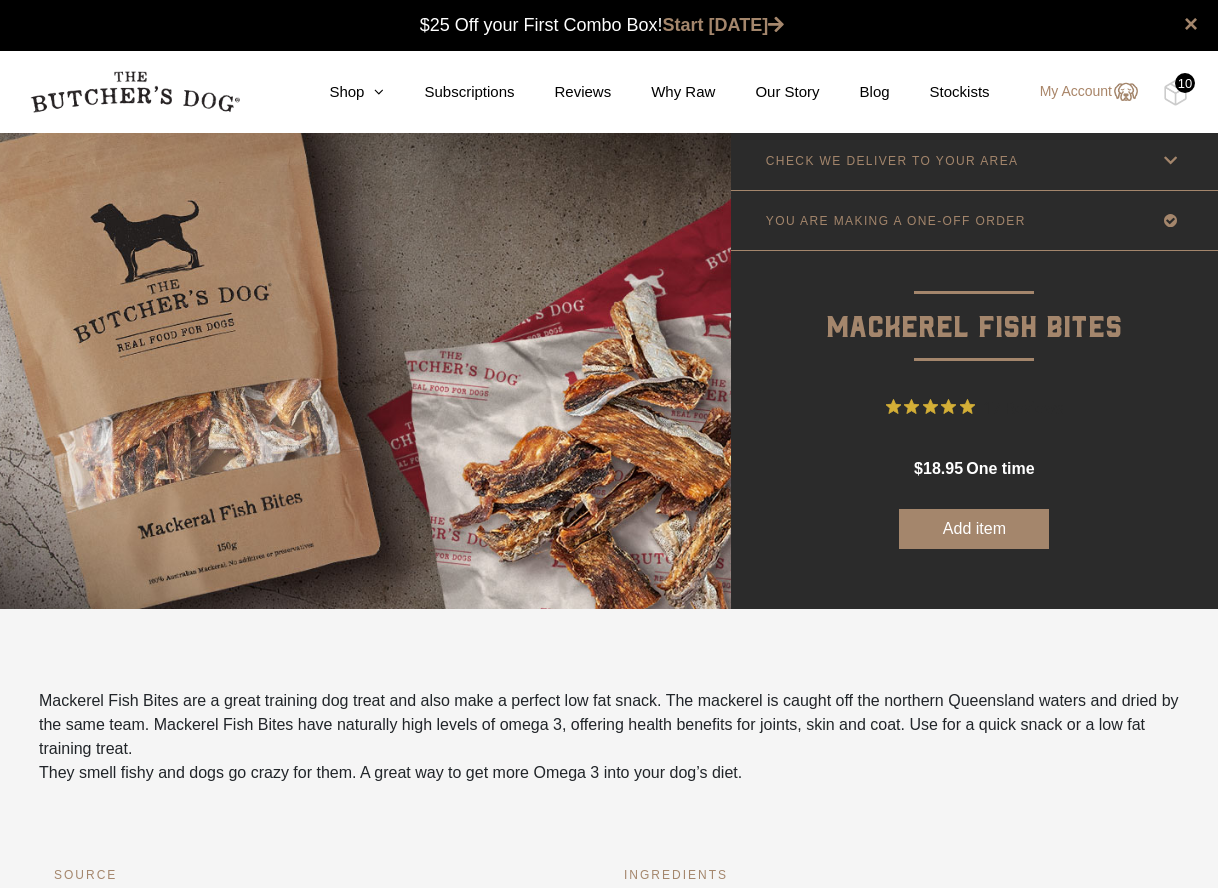 click on "10" at bounding box center (1185, 83) 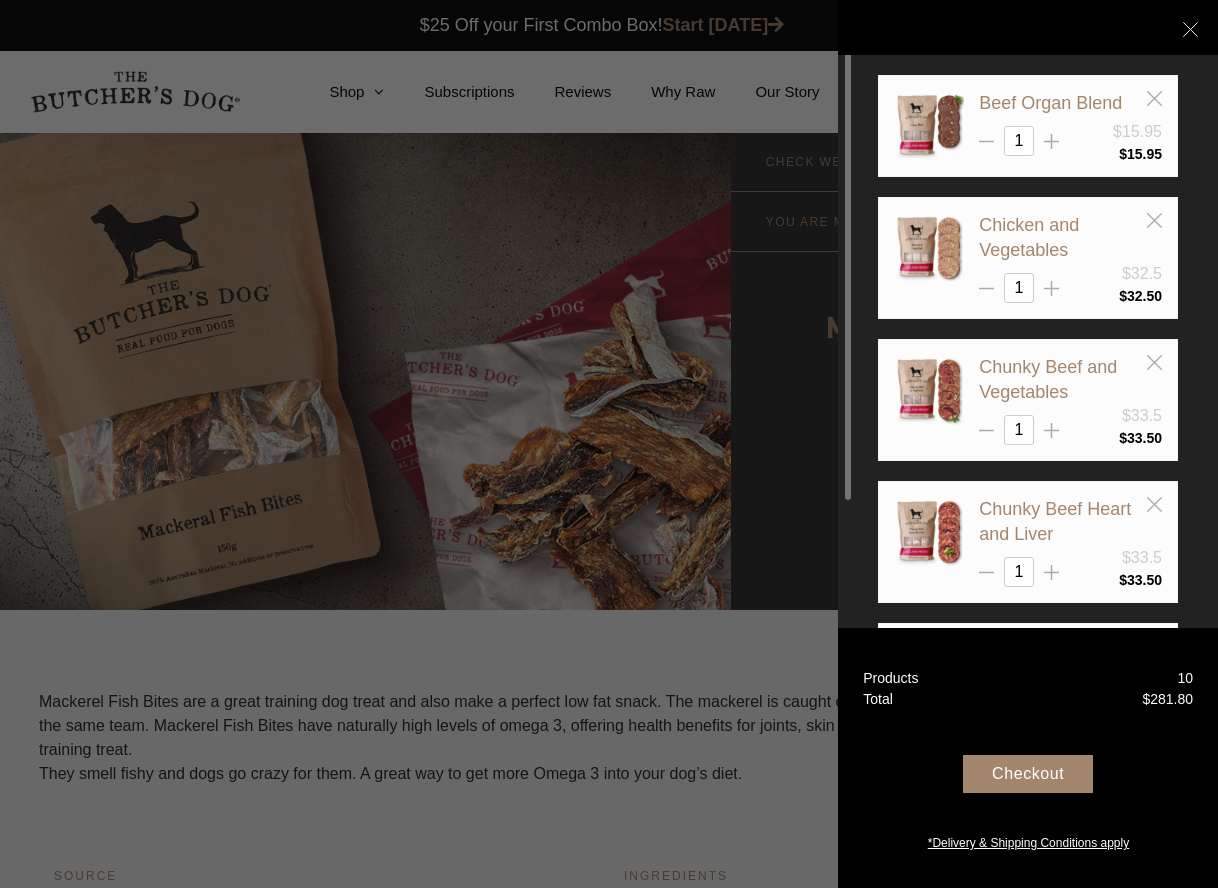 scroll, scrollTop: -7, scrollLeft: 0, axis: vertical 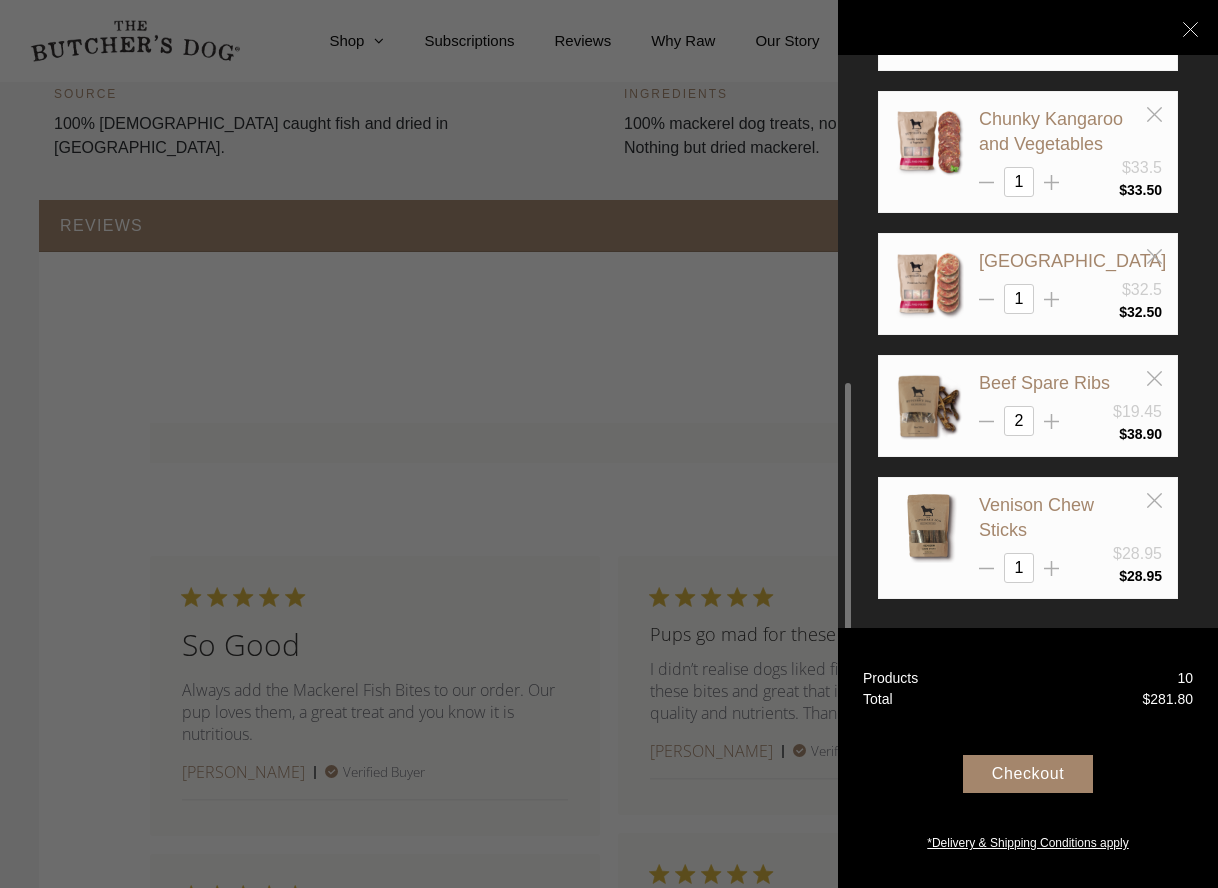 click on "Venison Chew Sticks
$28.95
1
$ 28.95" at bounding box center [1028, 538] 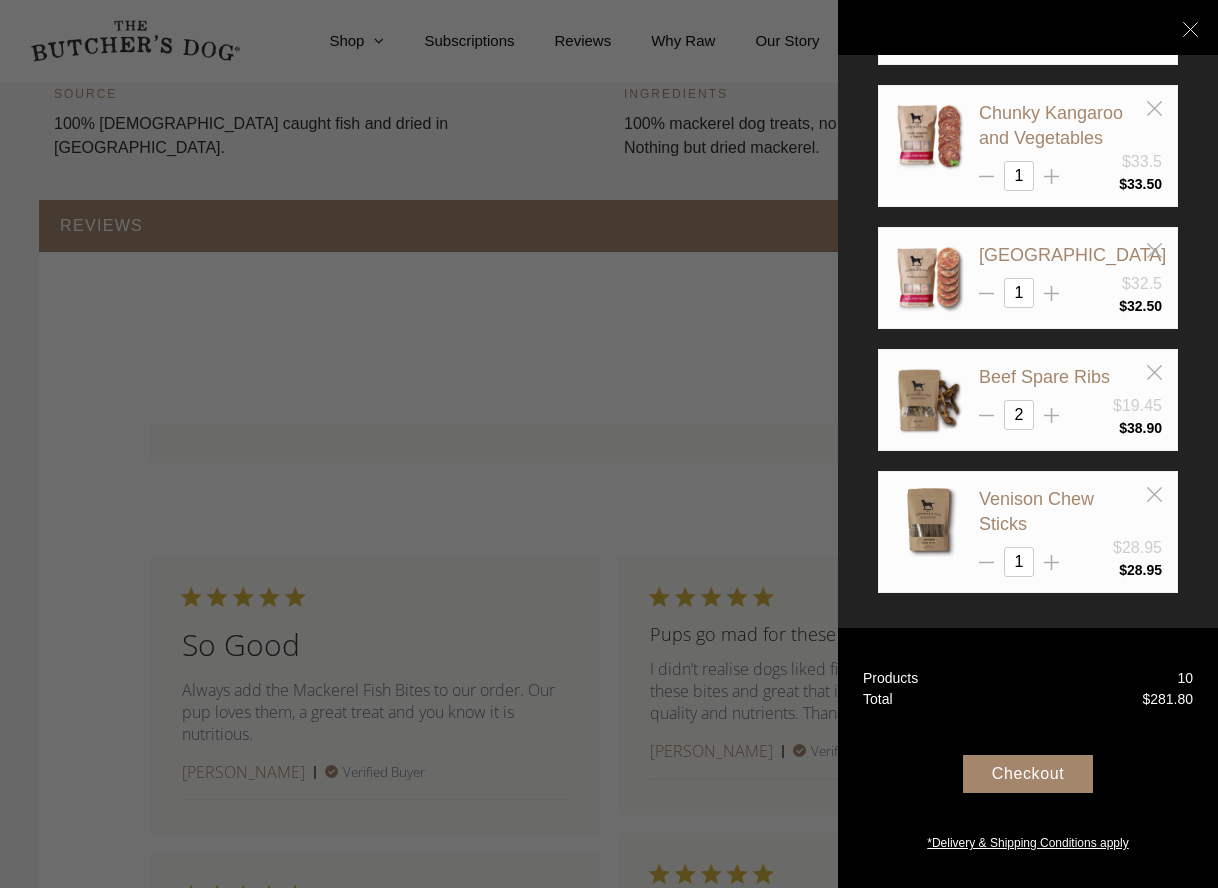 click on "Your Box" at bounding box center [1028, 27] 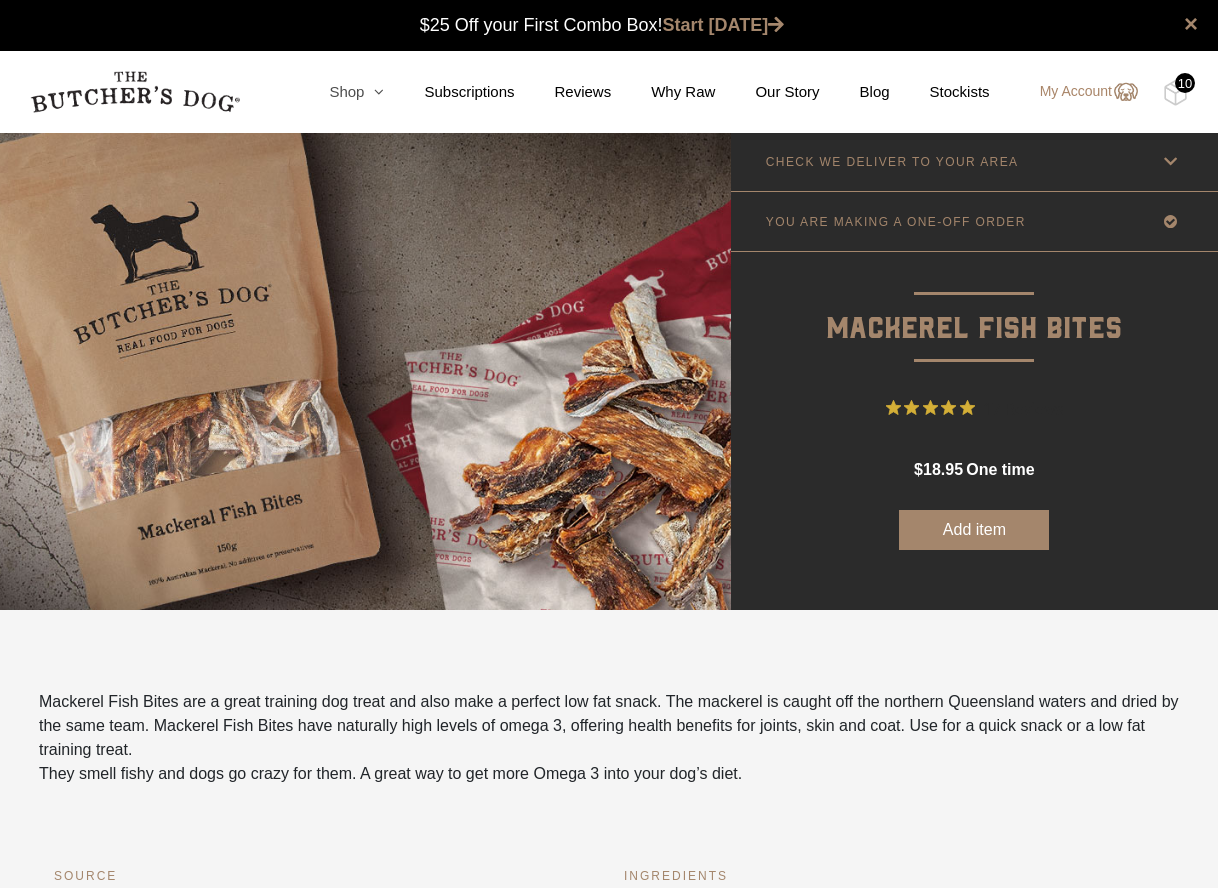 click at bounding box center (374, 91) 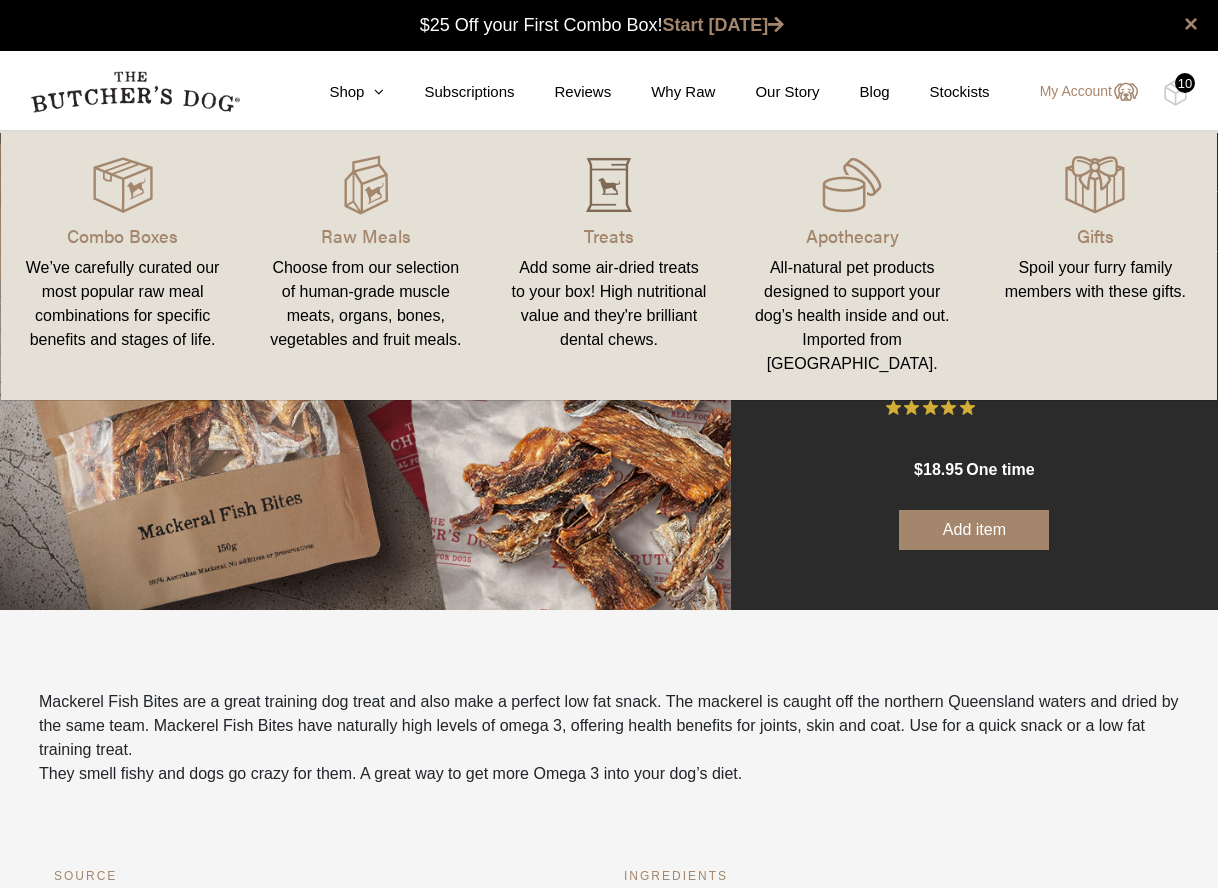 click at bounding box center (609, 185) 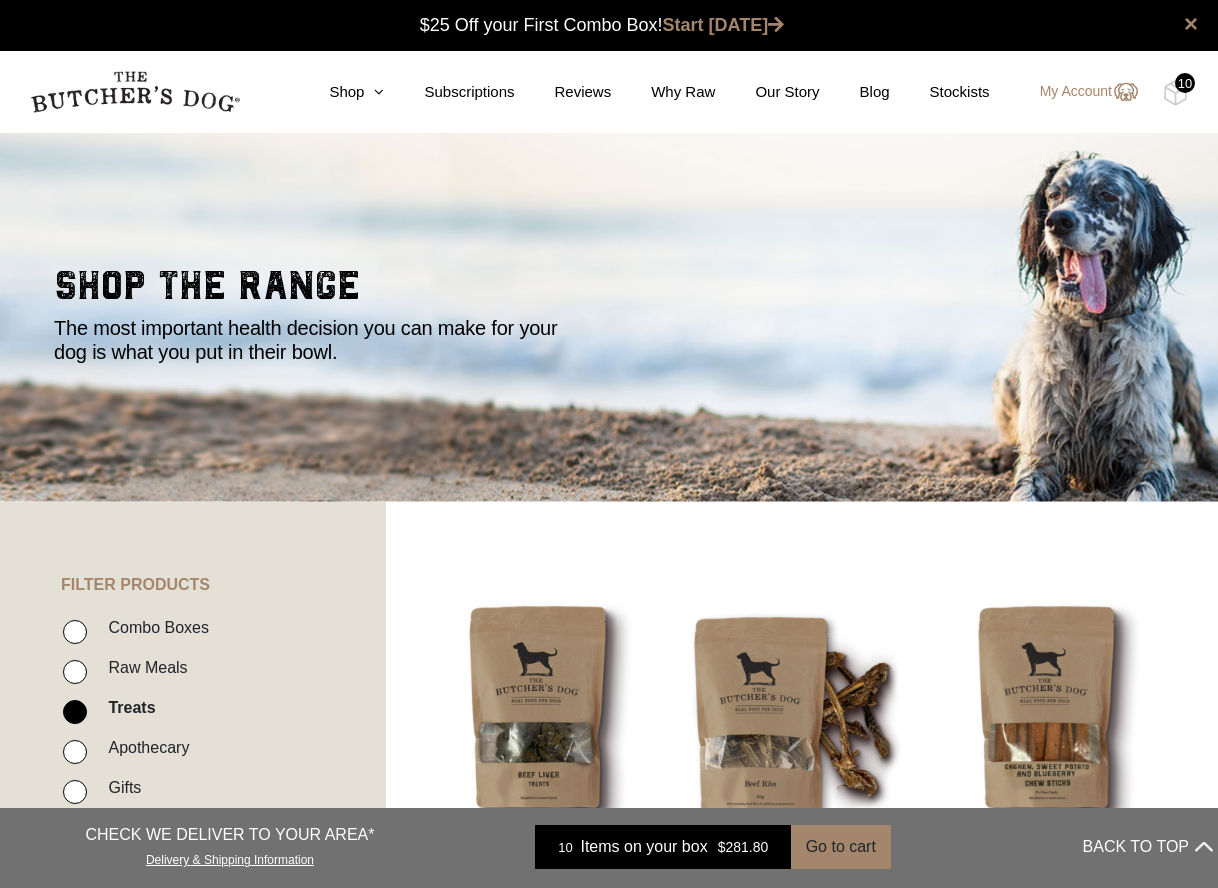 scroll, scrollTop: 0, scrollLeft: 0, axis: both 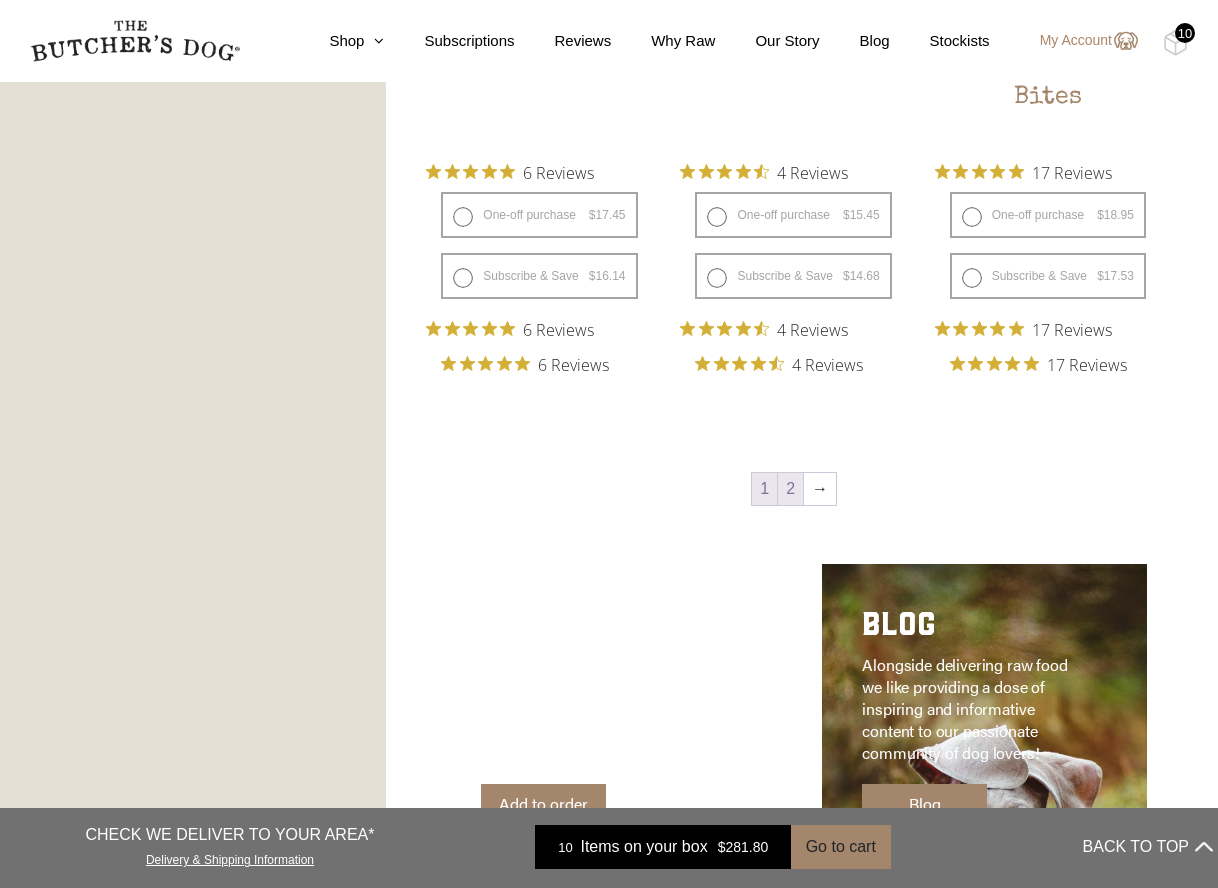 click on "2" at bounding box center (790, 489) 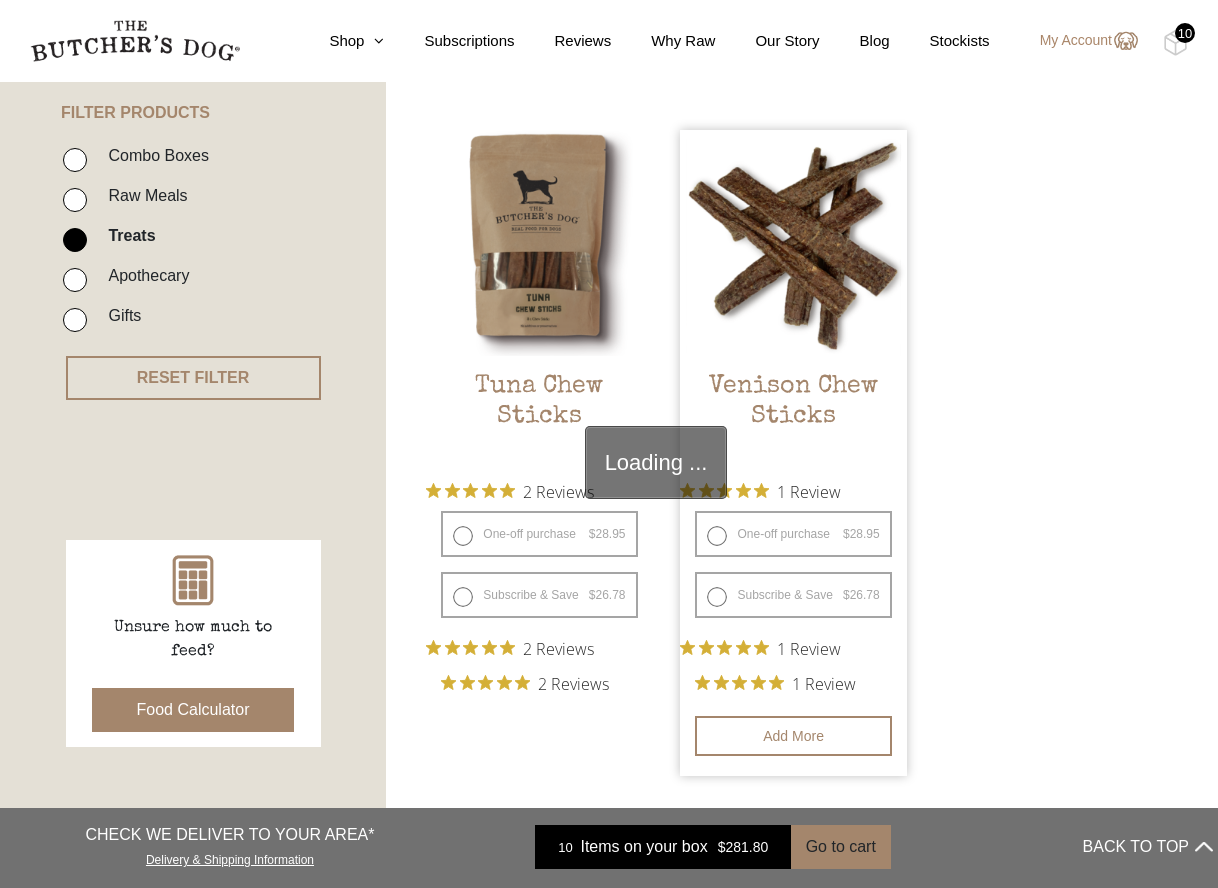 scroll, scrollTop: 471, scrollLeft: 0, axis: vertical 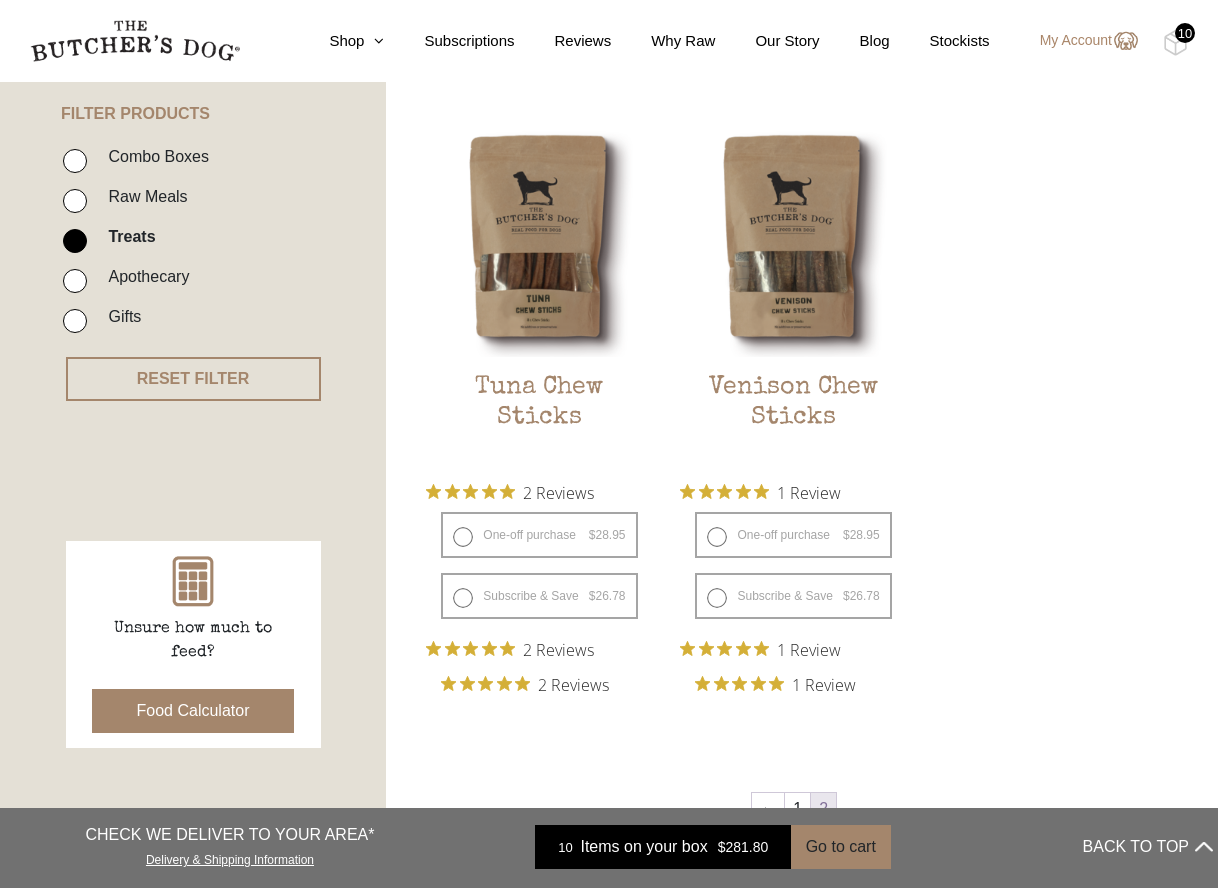 click on "10" at bounding box center [1185, 33] 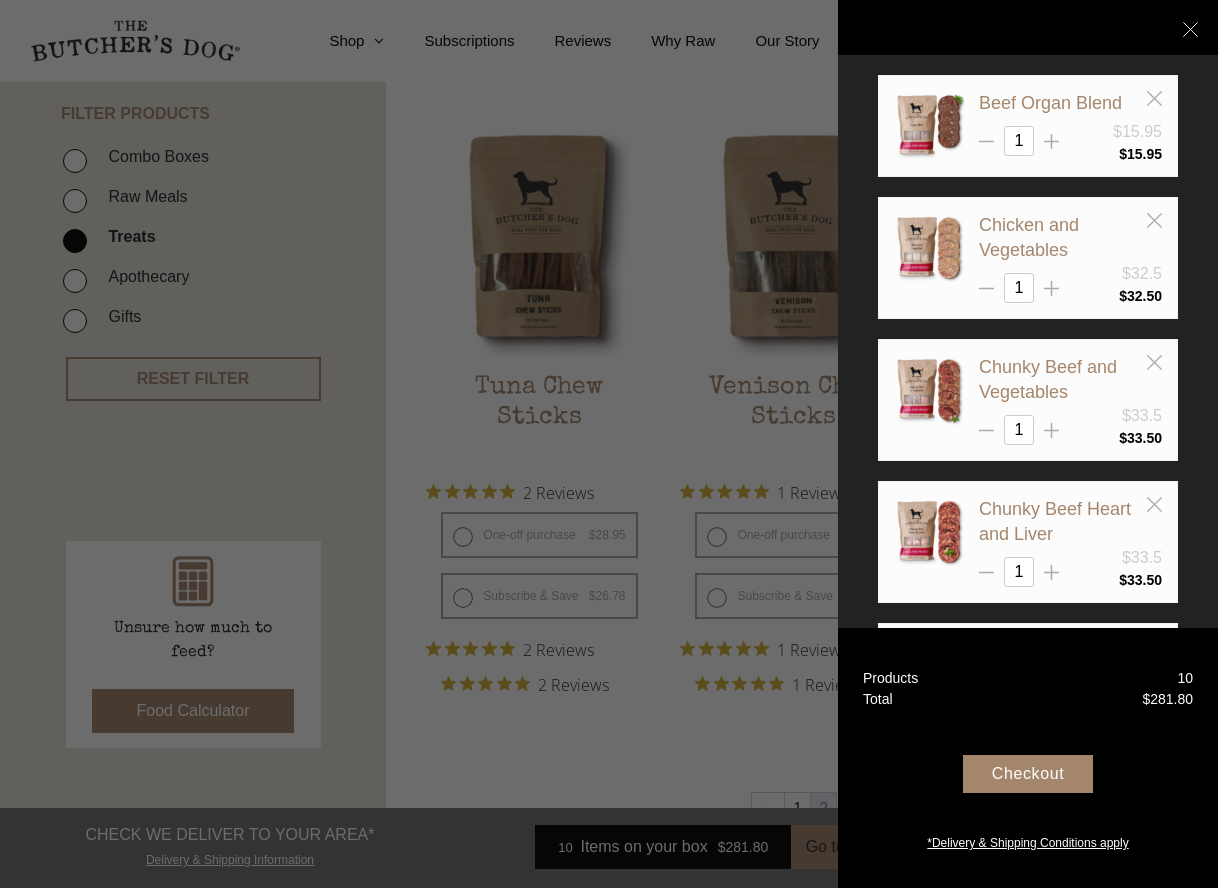 click on "Checkout" at bounding box center (1028, 774) 